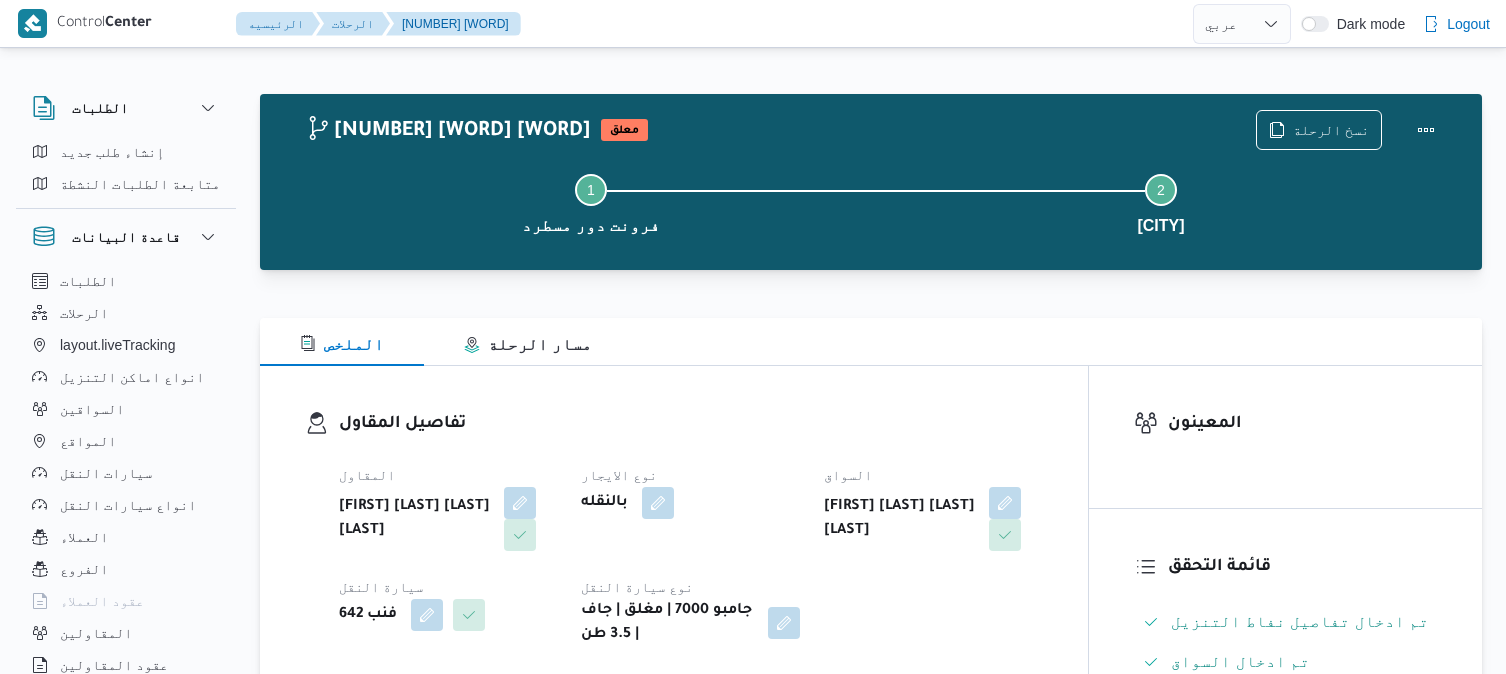 select on "ar" 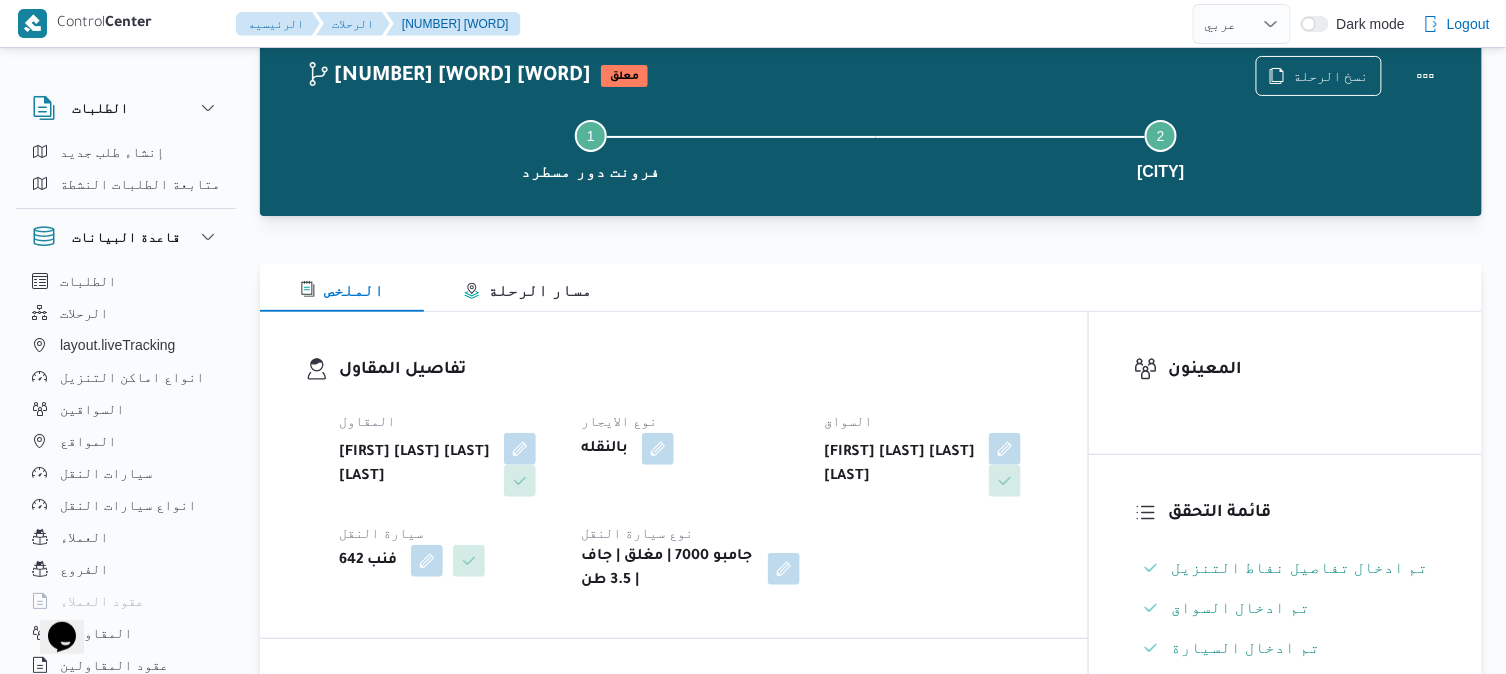 scroll, scrollTop: 0, scrollLeft: 0, axis: both 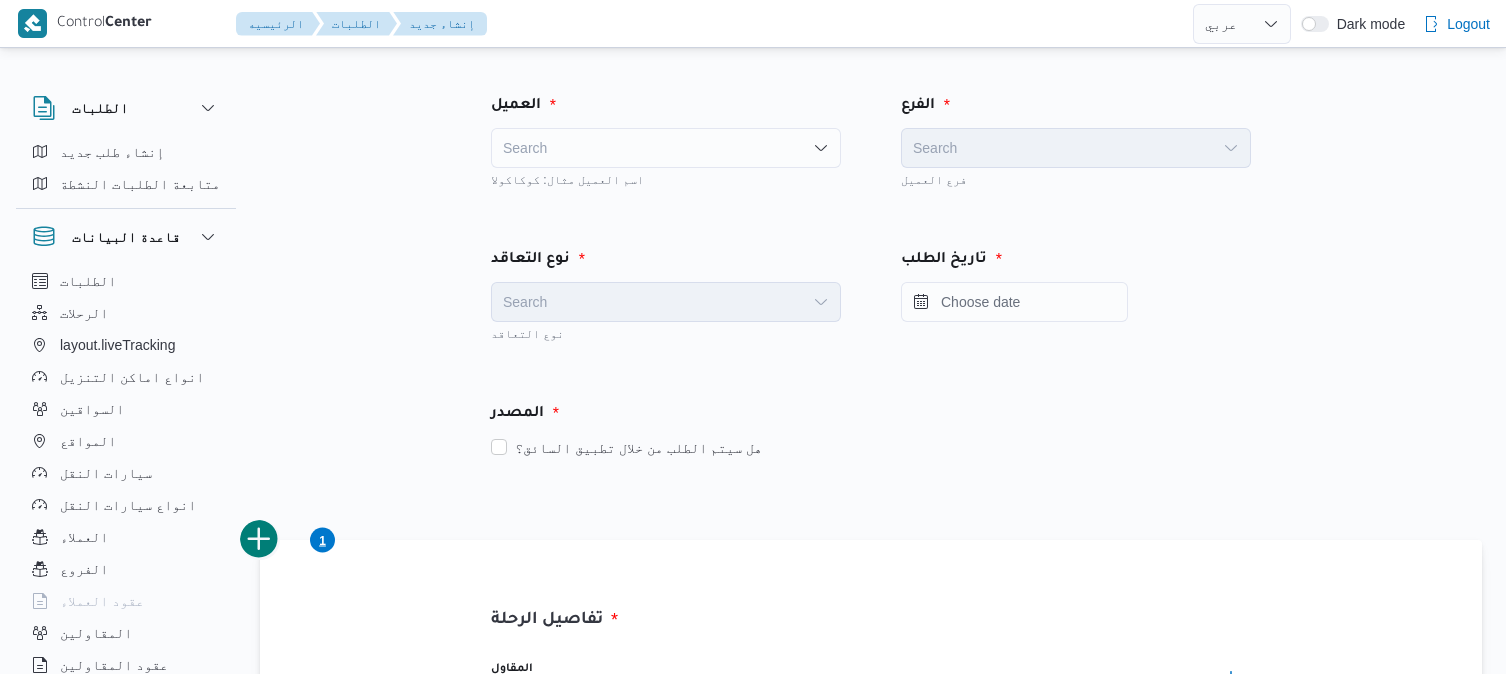 select on "ar" 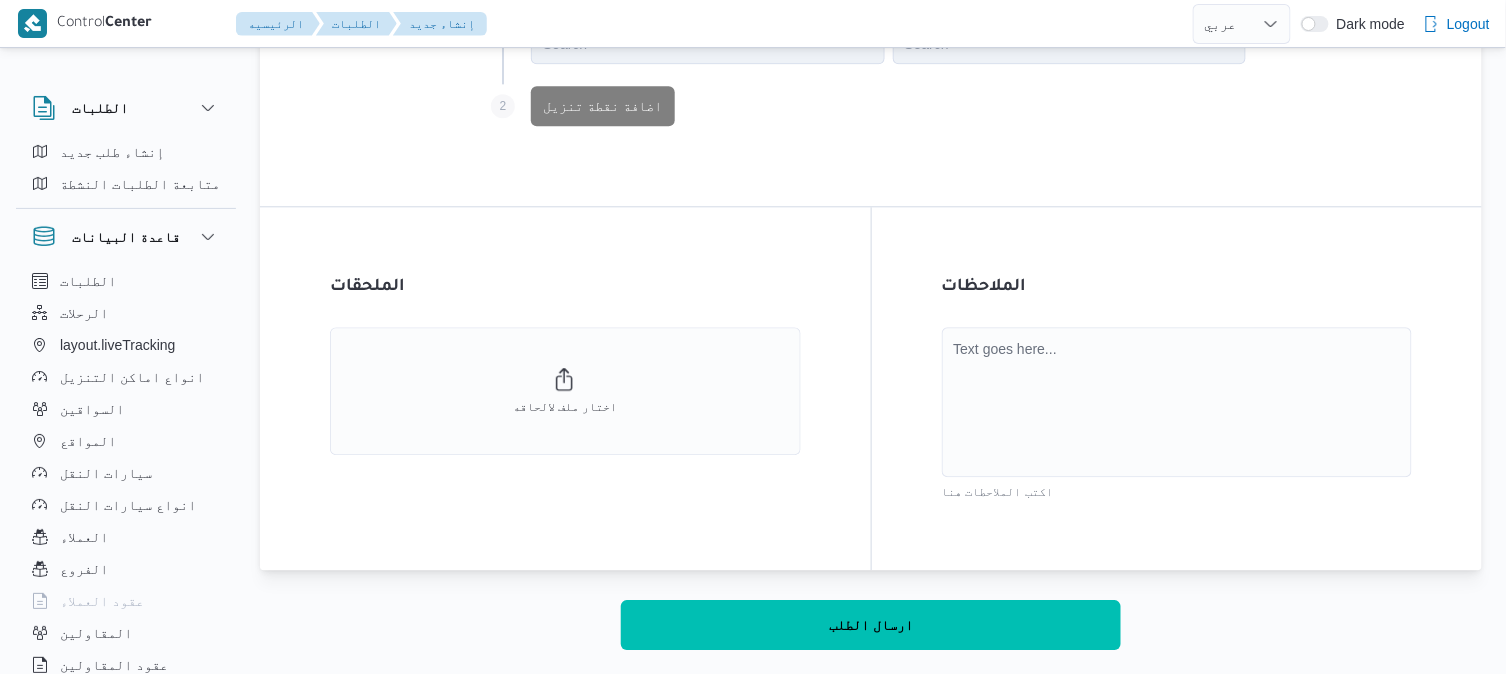 scroll, scrollTop: 1382, scrollLeft: 0, axis: vertical 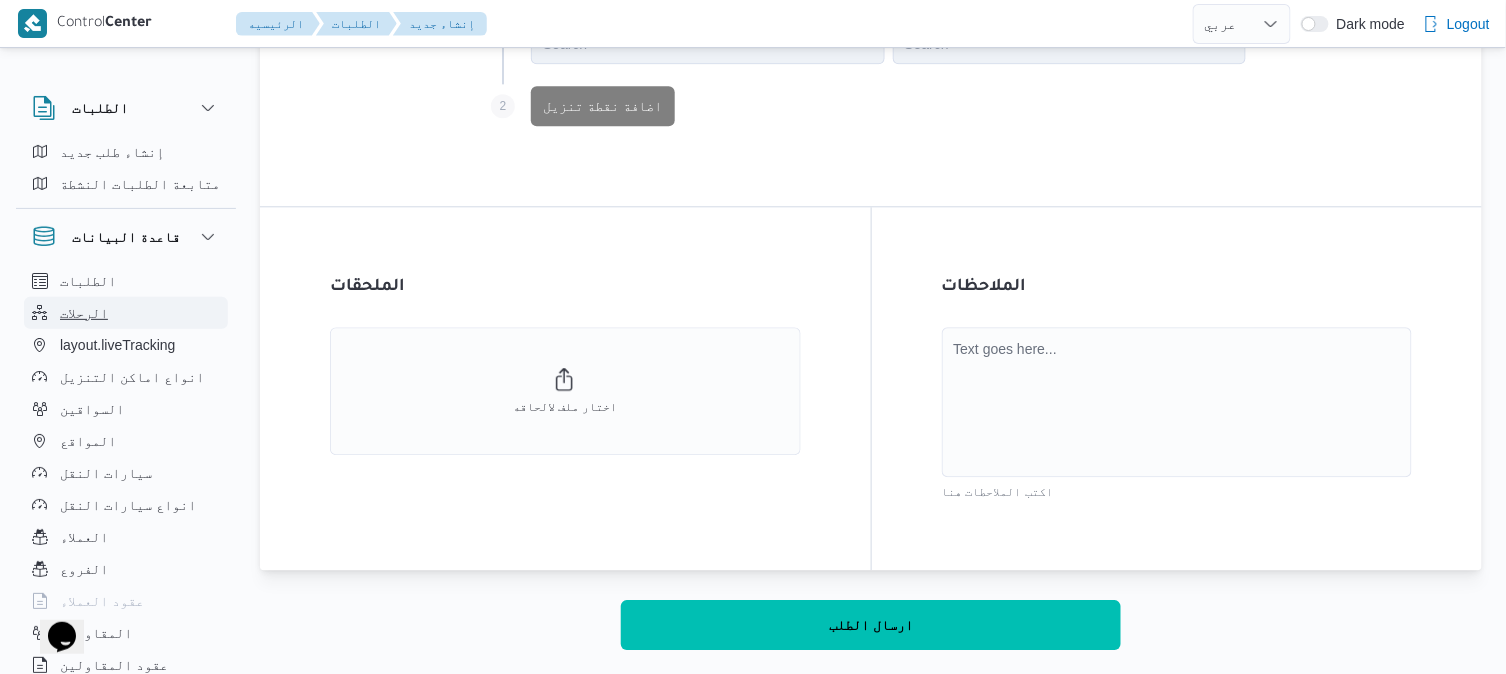 click on "الرحلات" at bounding box center (84, 313) 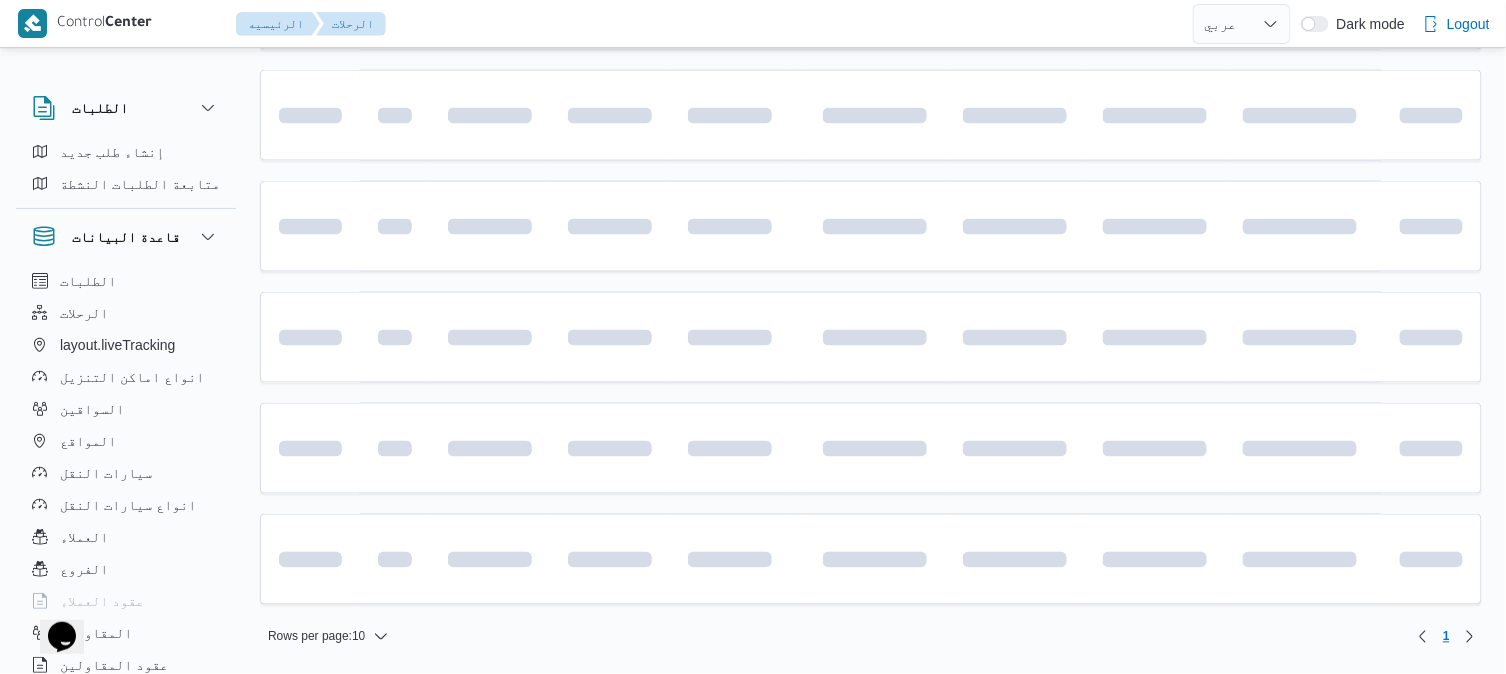 scroll, scrollTop: 0, scrollLeft: 0, axis: both 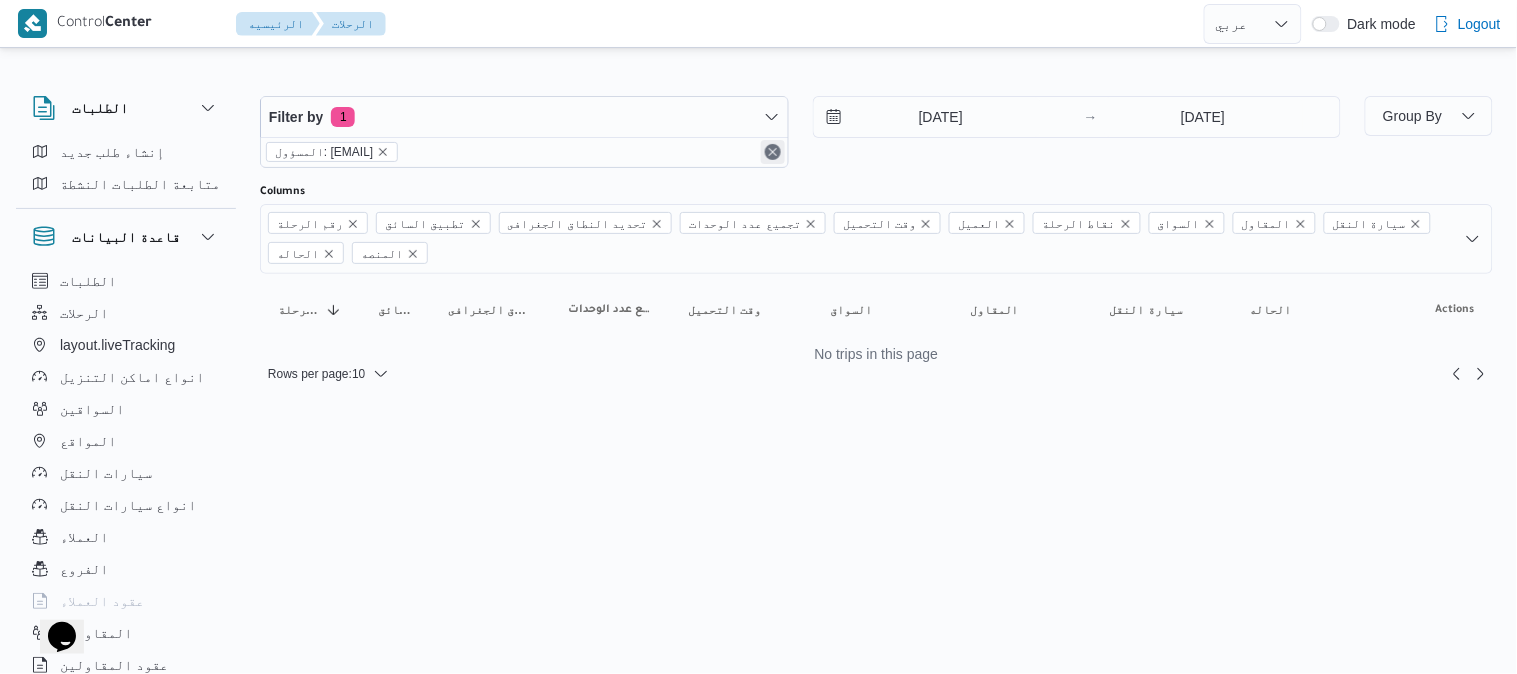 click at bounding box center (773, 152) 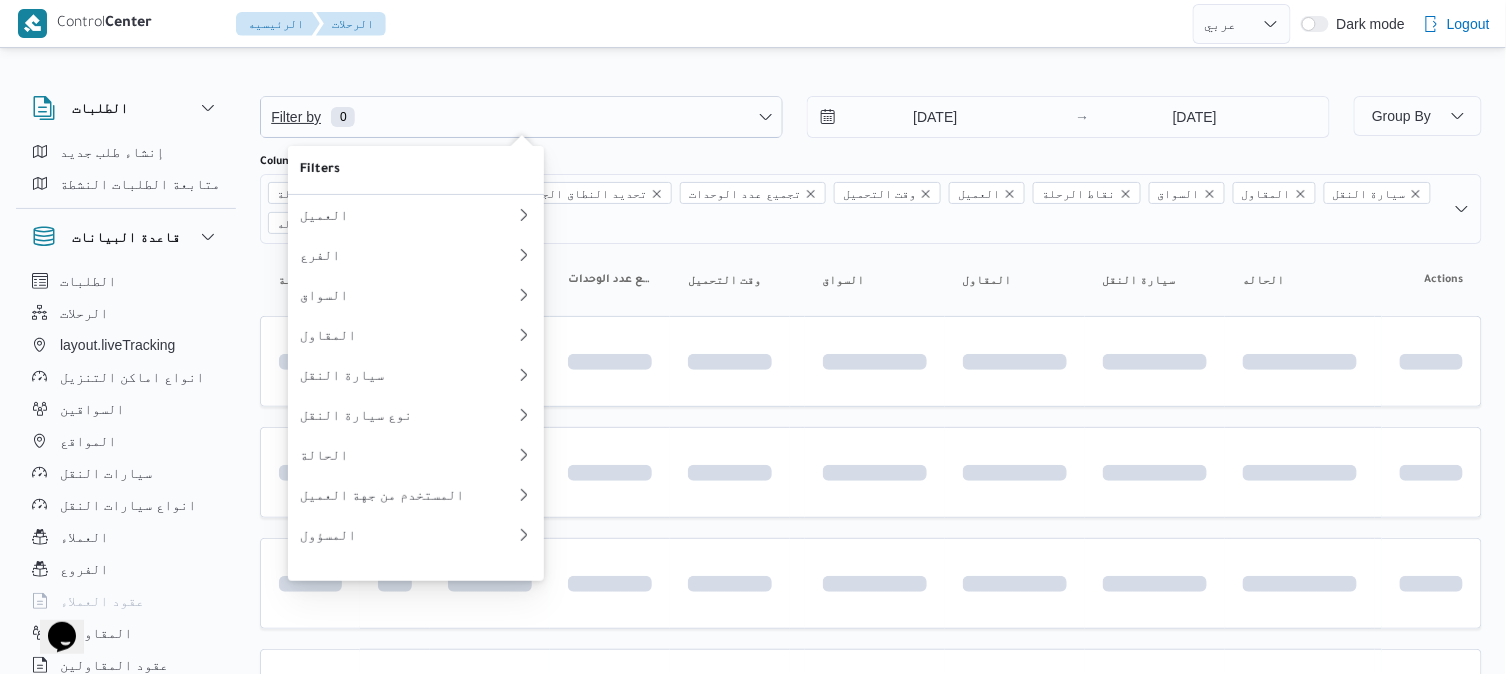 click 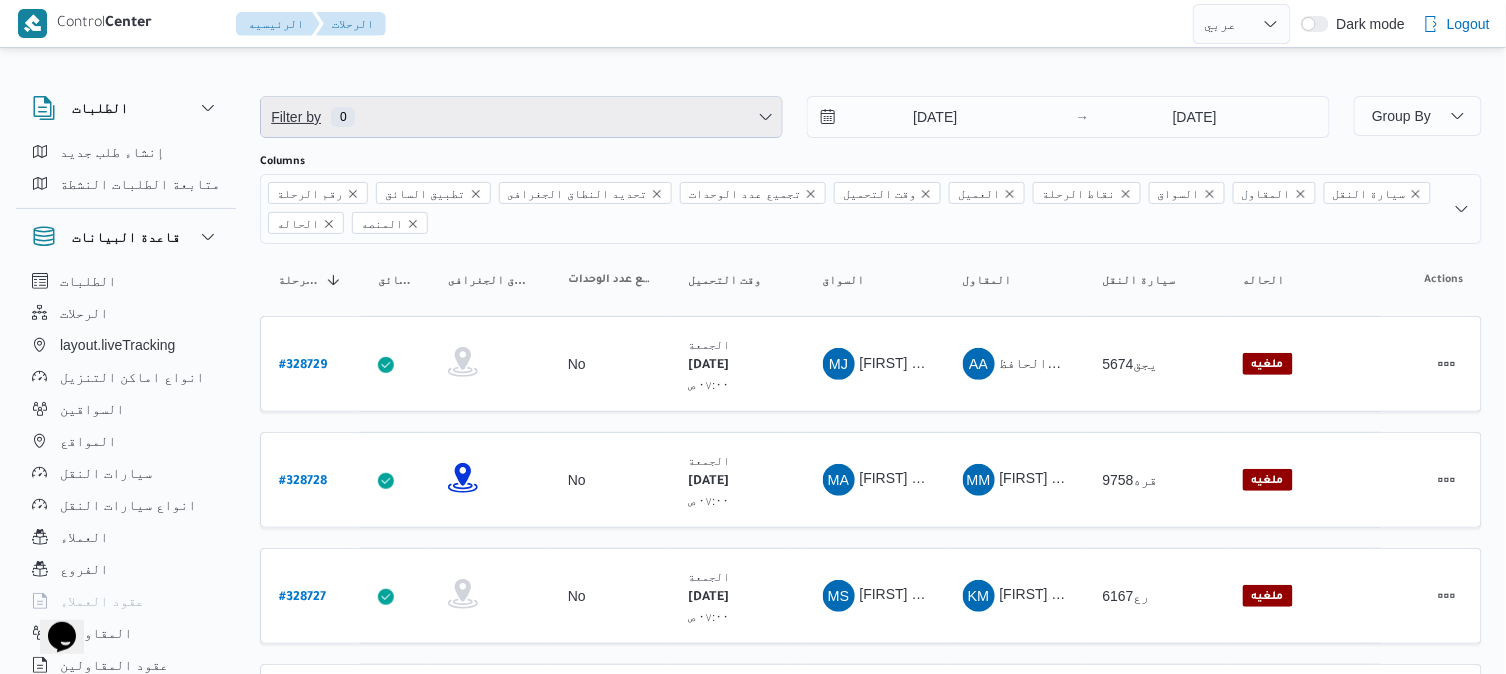 click 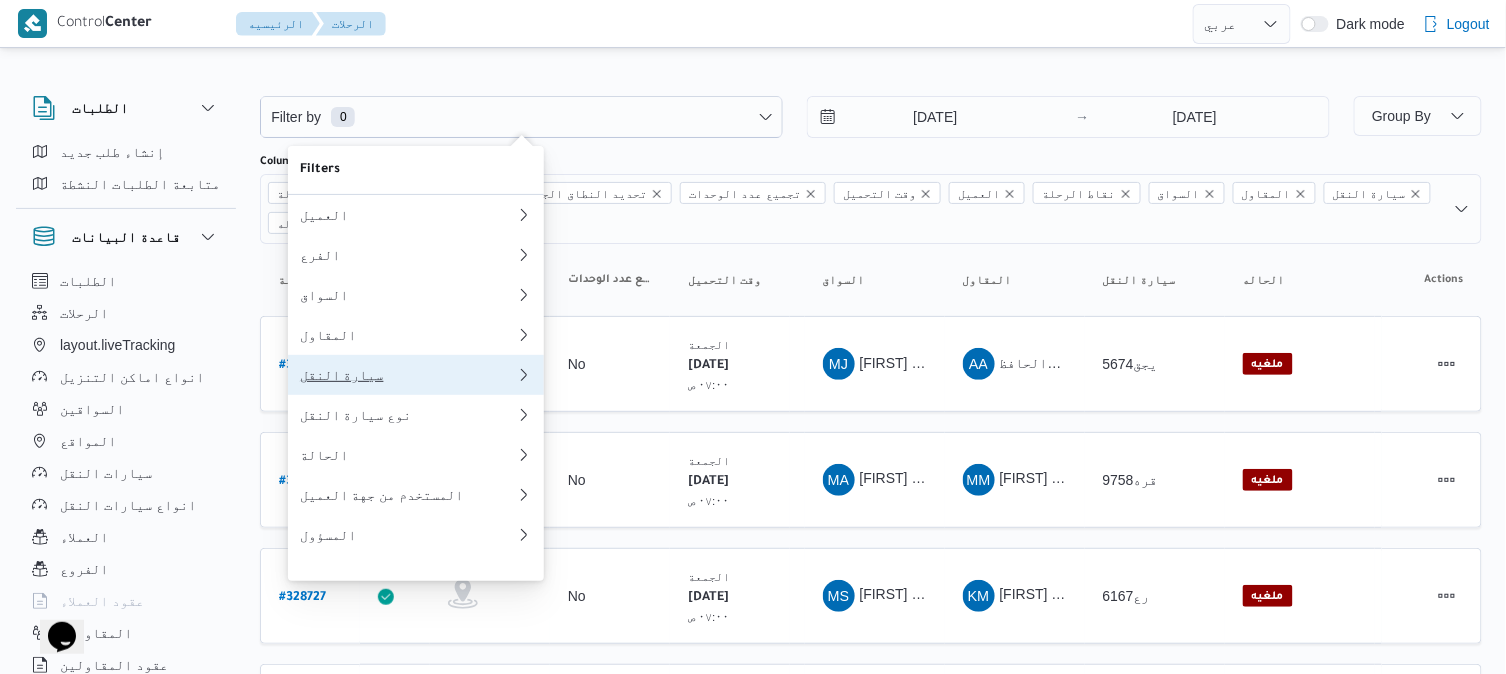 click on "سيارة النقل" at bounding box center [408, 375] 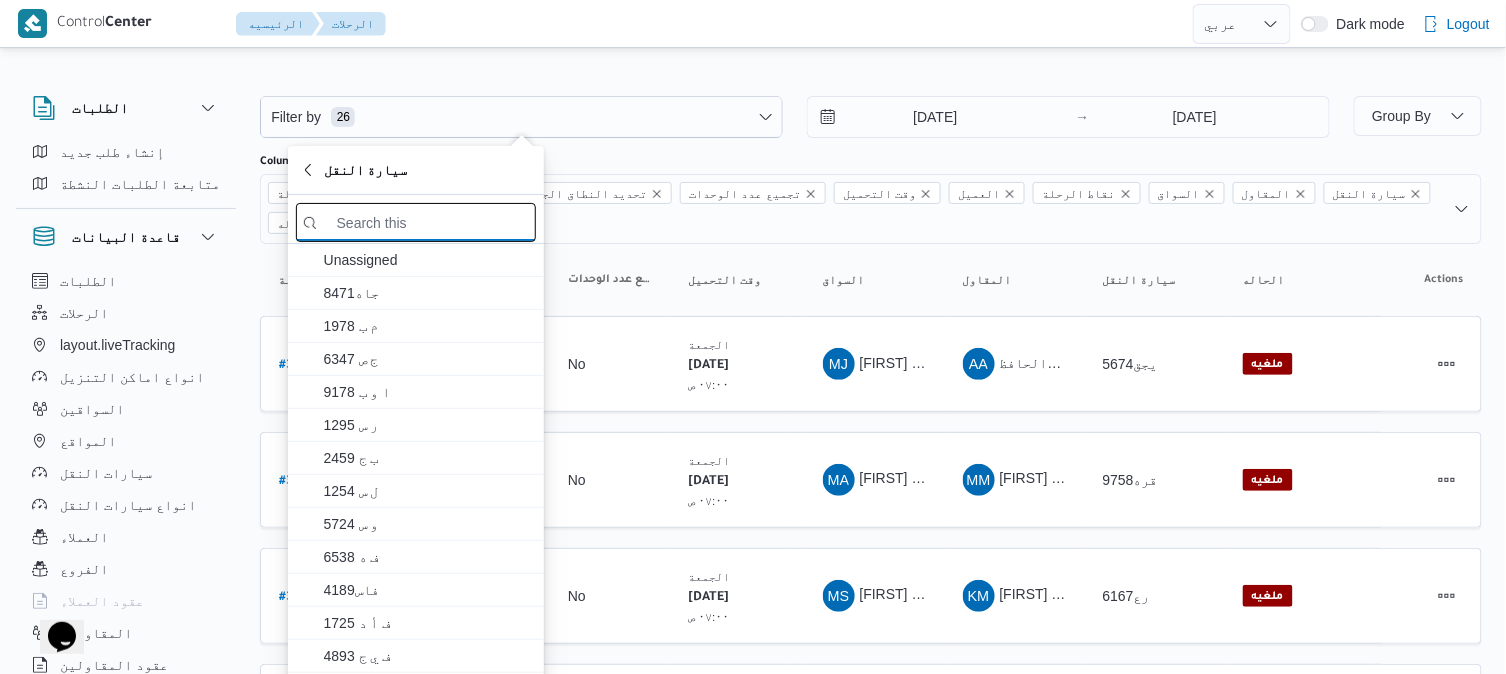 click at bounding box center (416, 222) 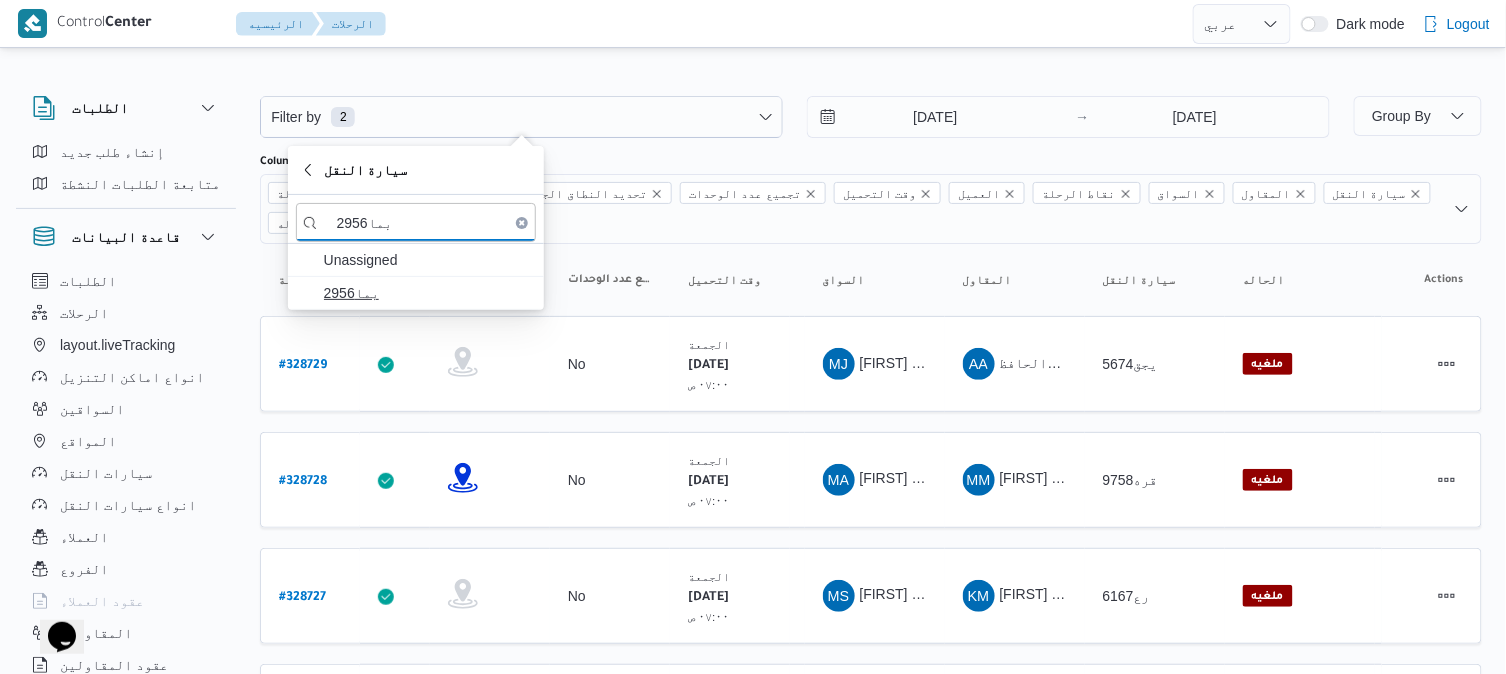 type on "بما2956" 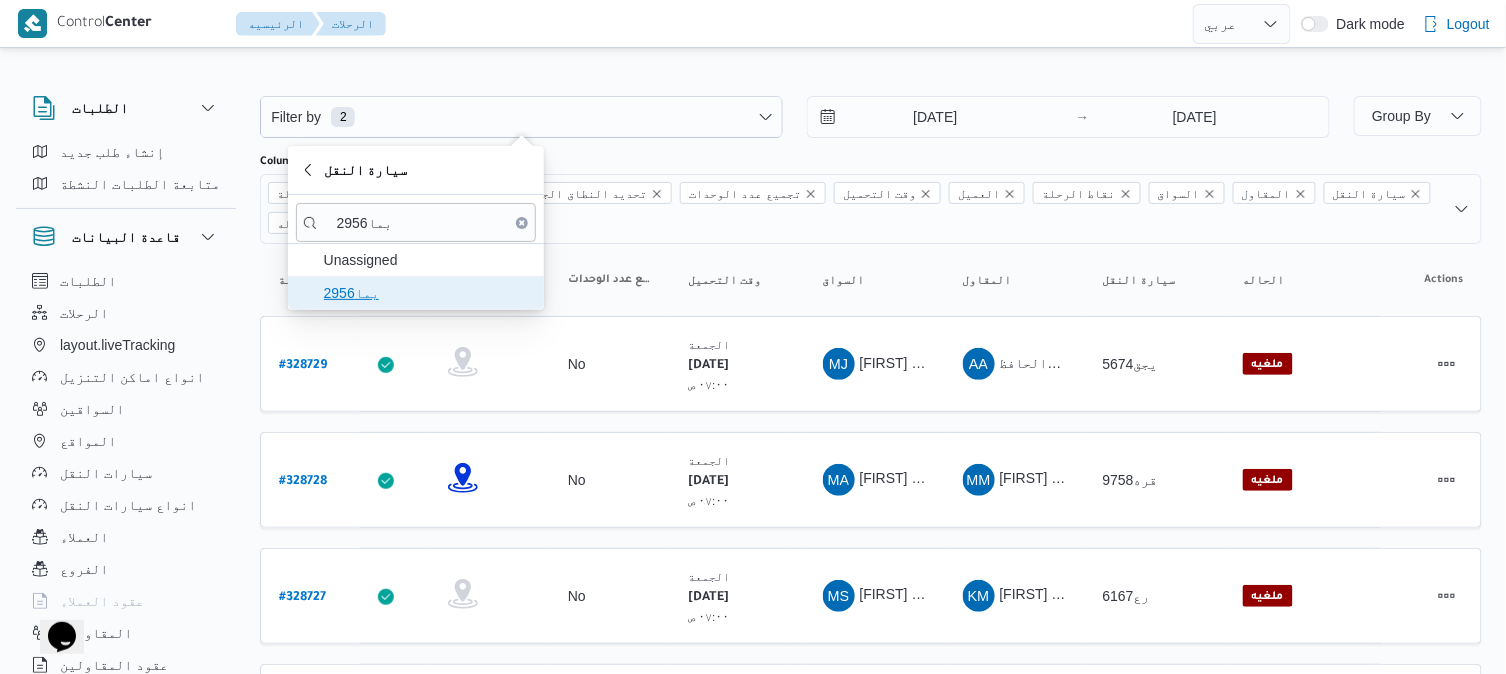 click on "بما2956" at bounding box center [428, 293] 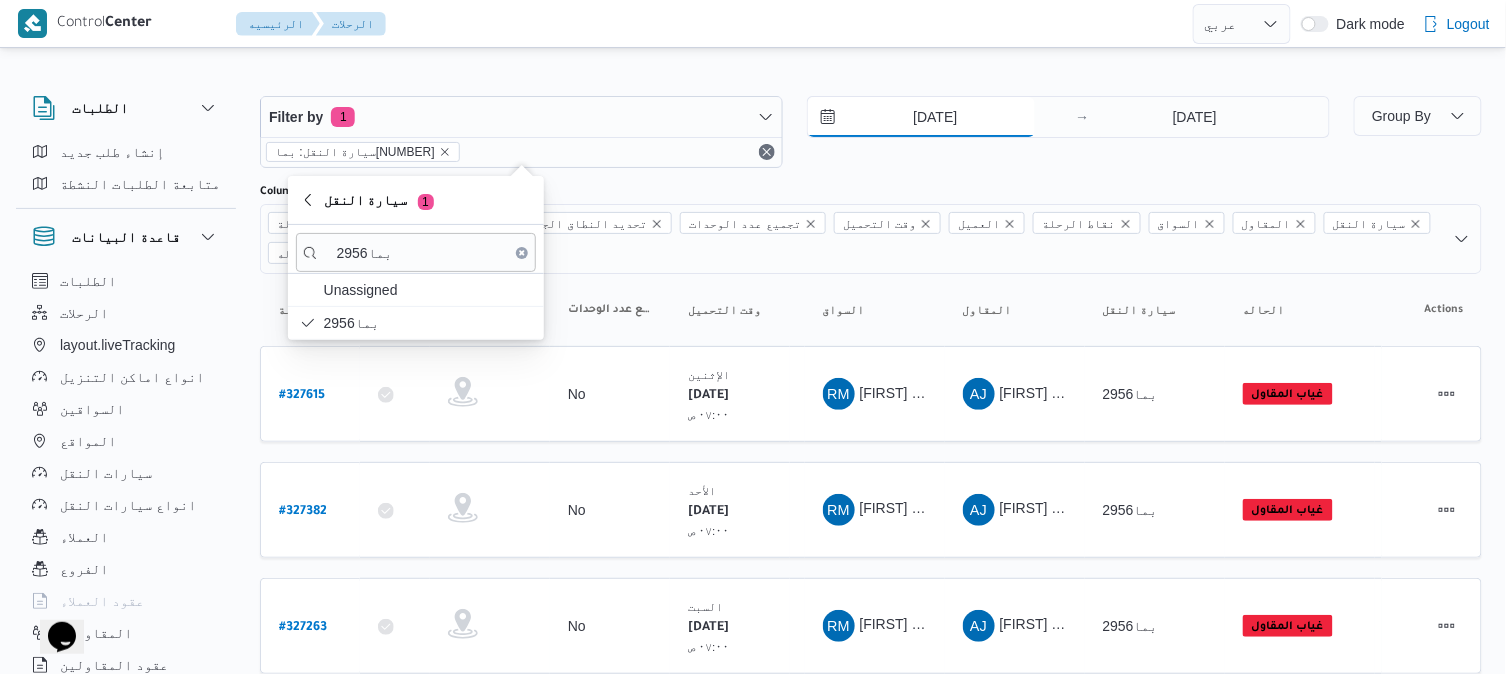 click on "[DATE]" at bounding box center (921, 117) 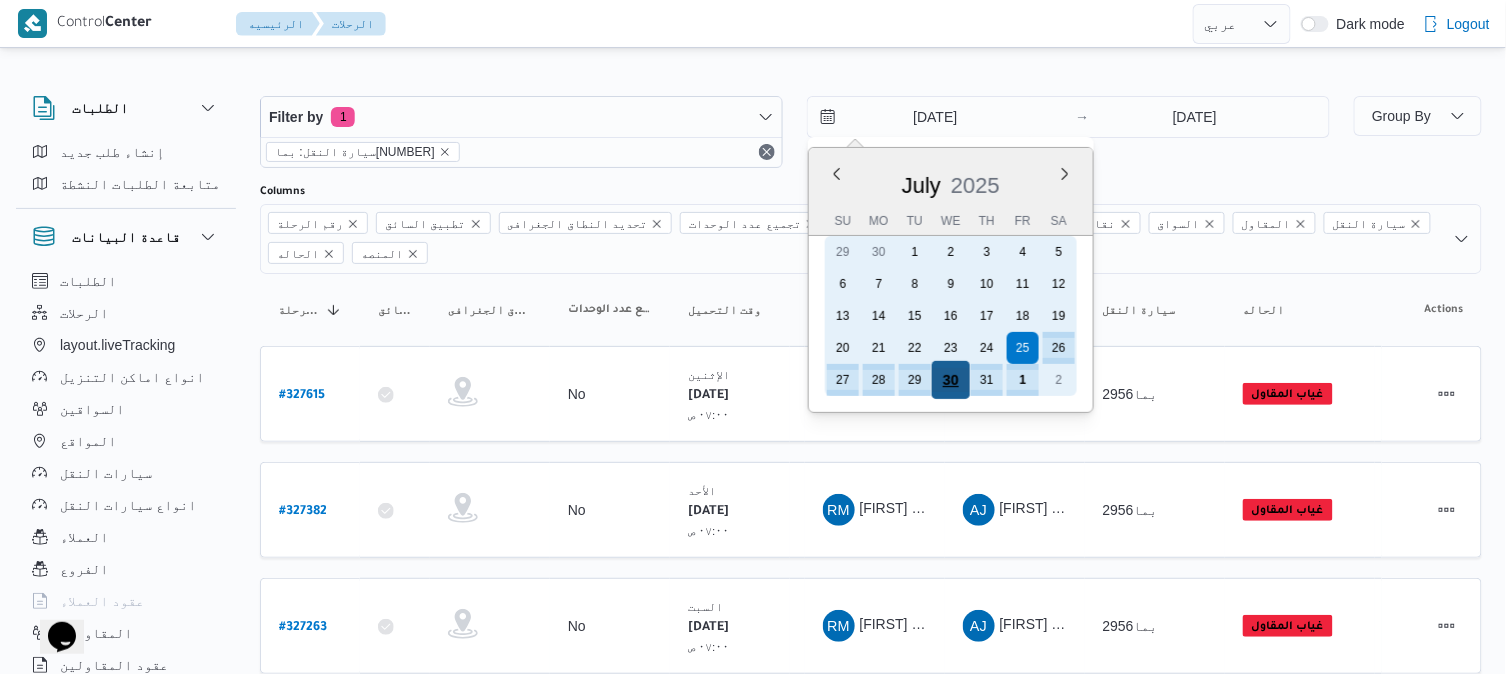 click on "30" at bounding box center [951, 380] 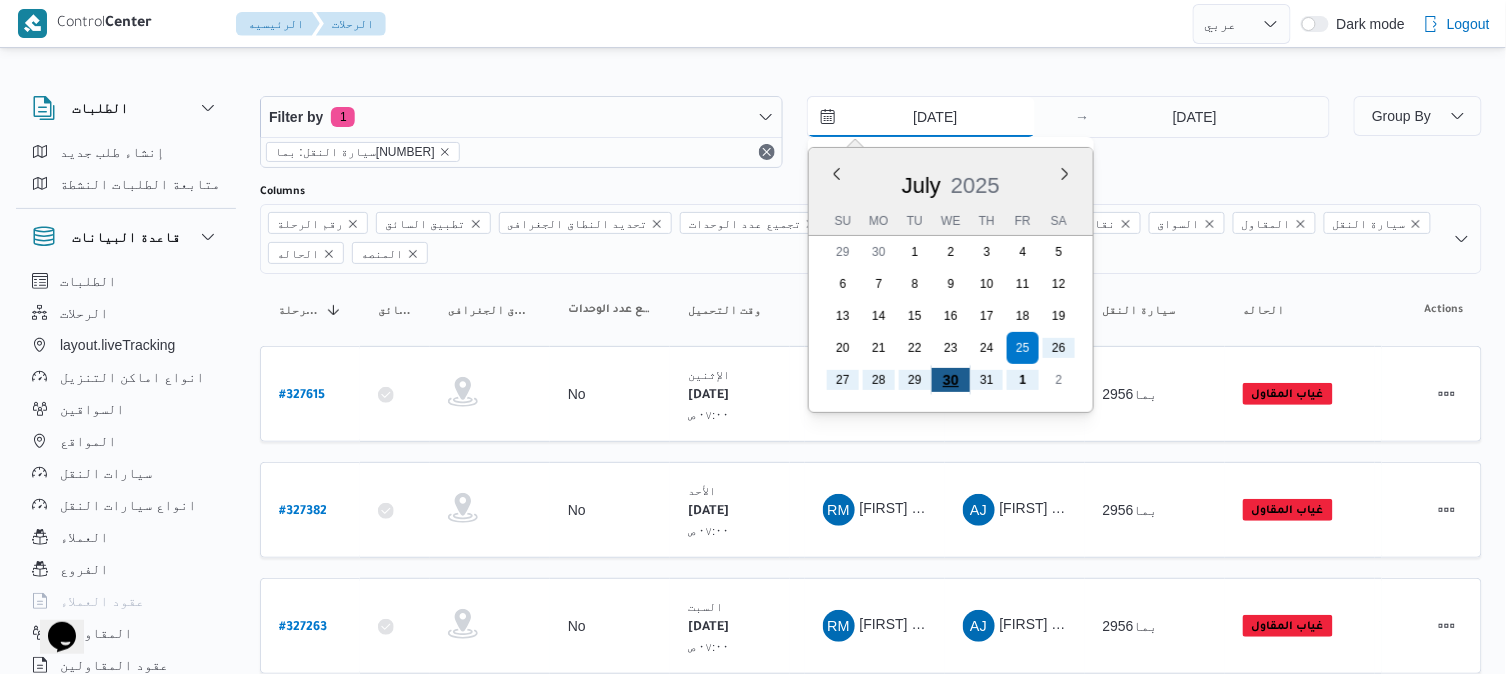 type on "30/7/2025" 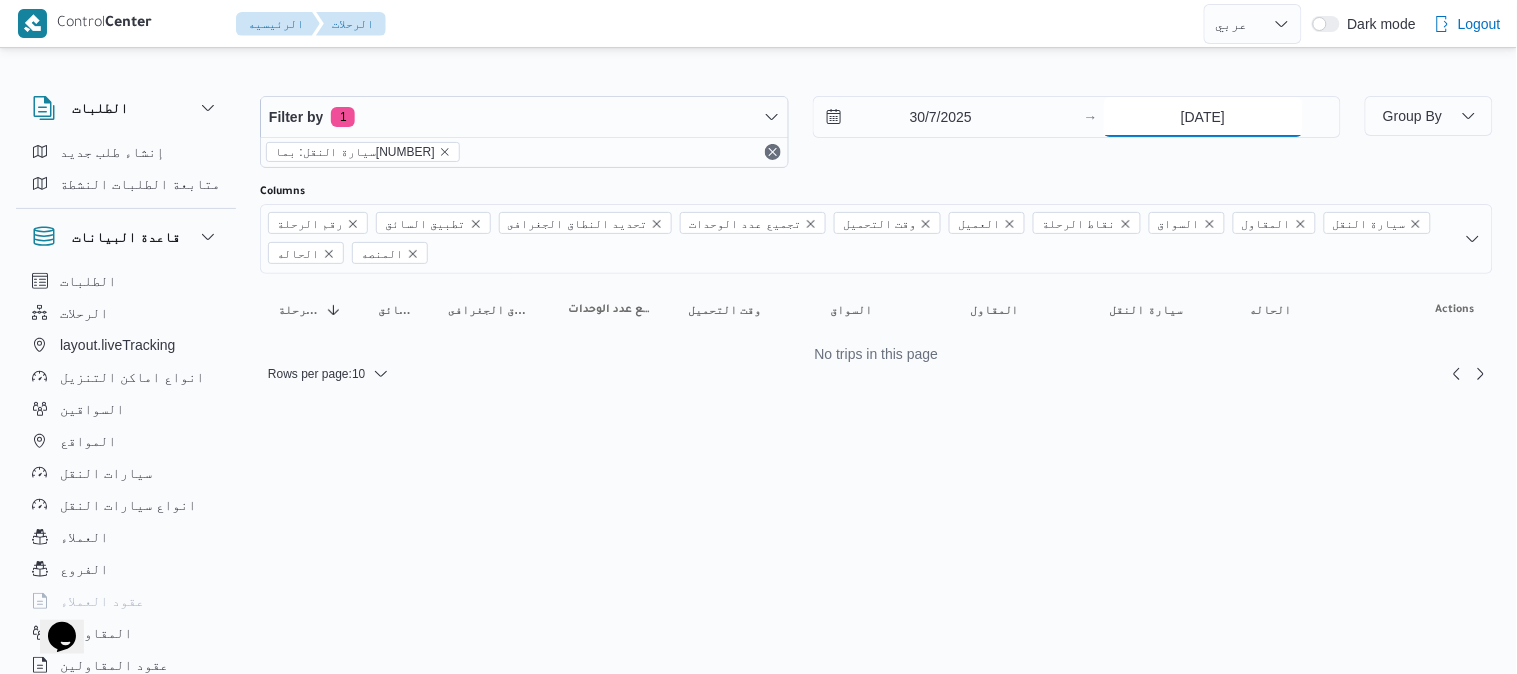 click on "[DATE]" at bounding box center [1203, 117] 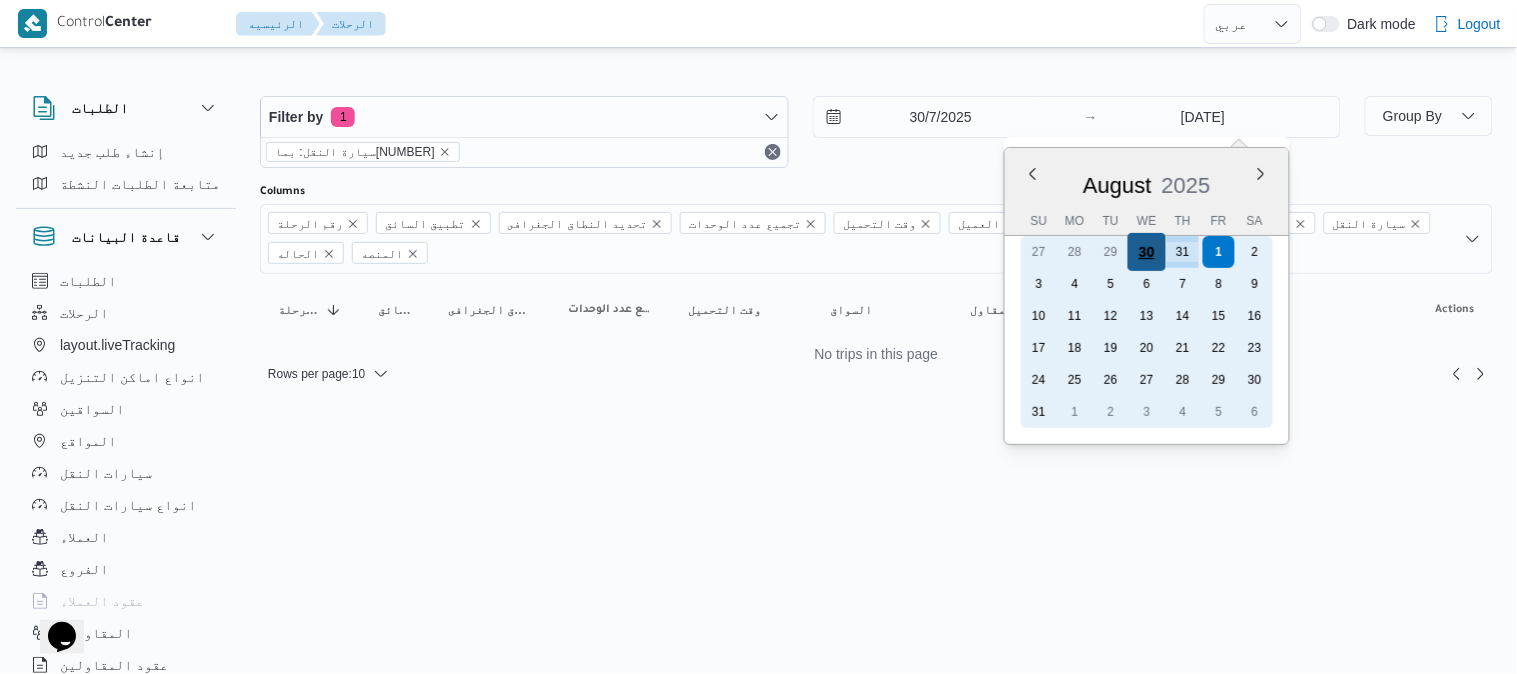 click on "30" at bounding box center [1147, 252] 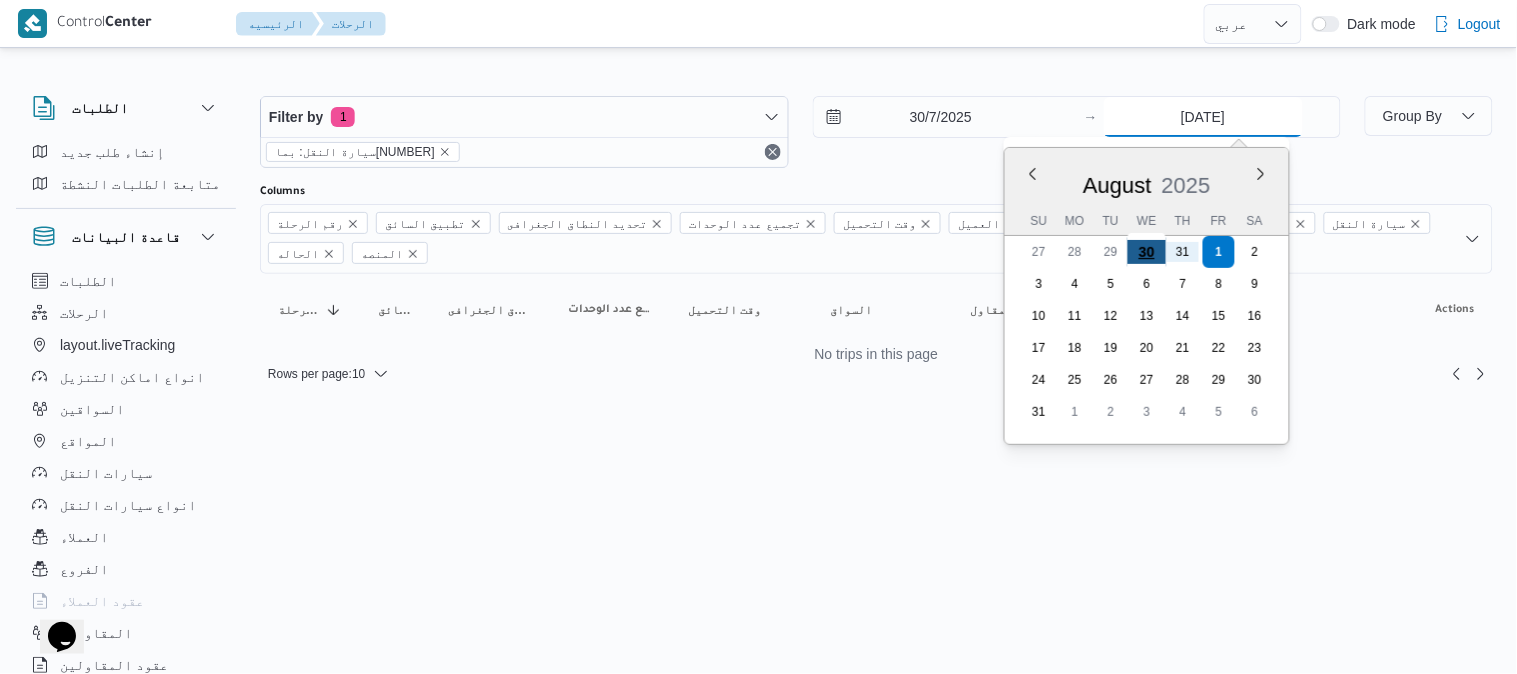 type on "30/7/2025" 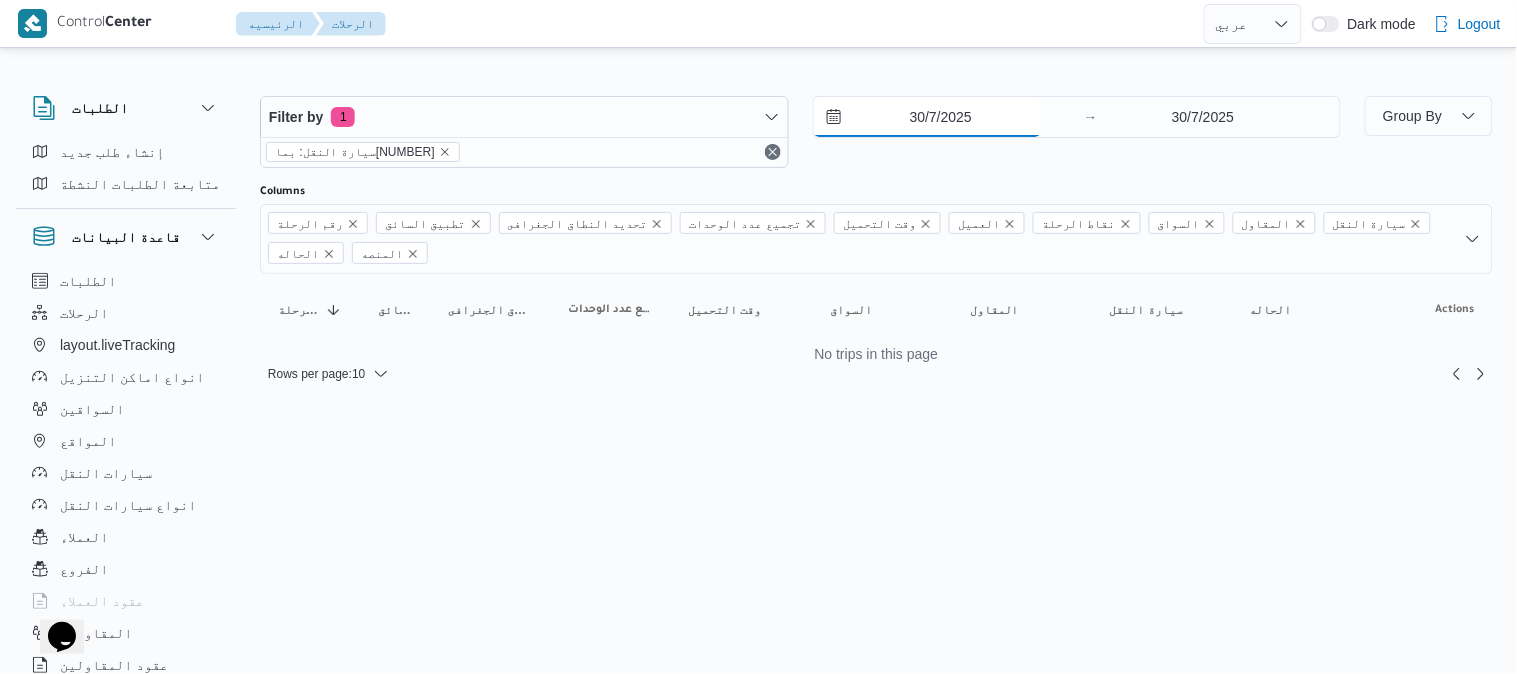 click on "30/7/2025" at bounding box center (927, 117) 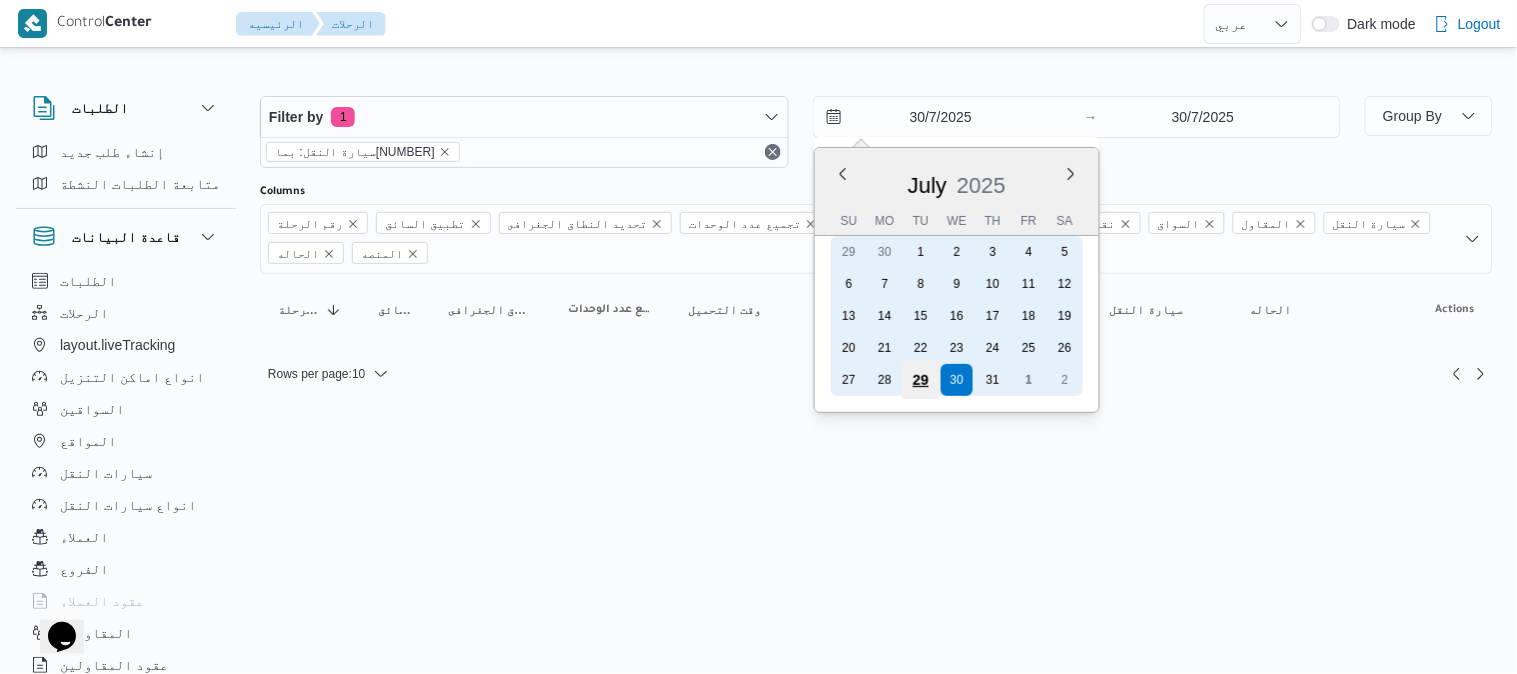 click on "29" at bounding box center [920, 380] 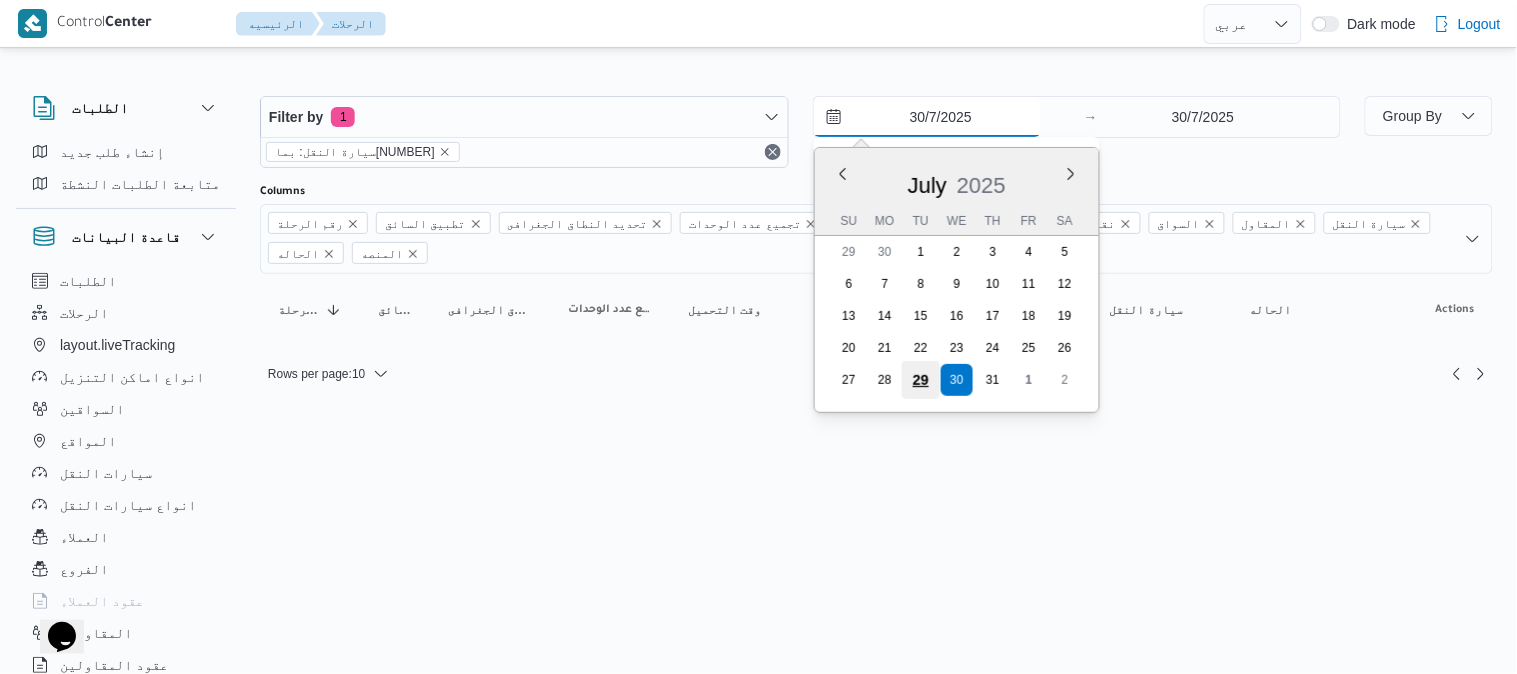type on "[DATE]" 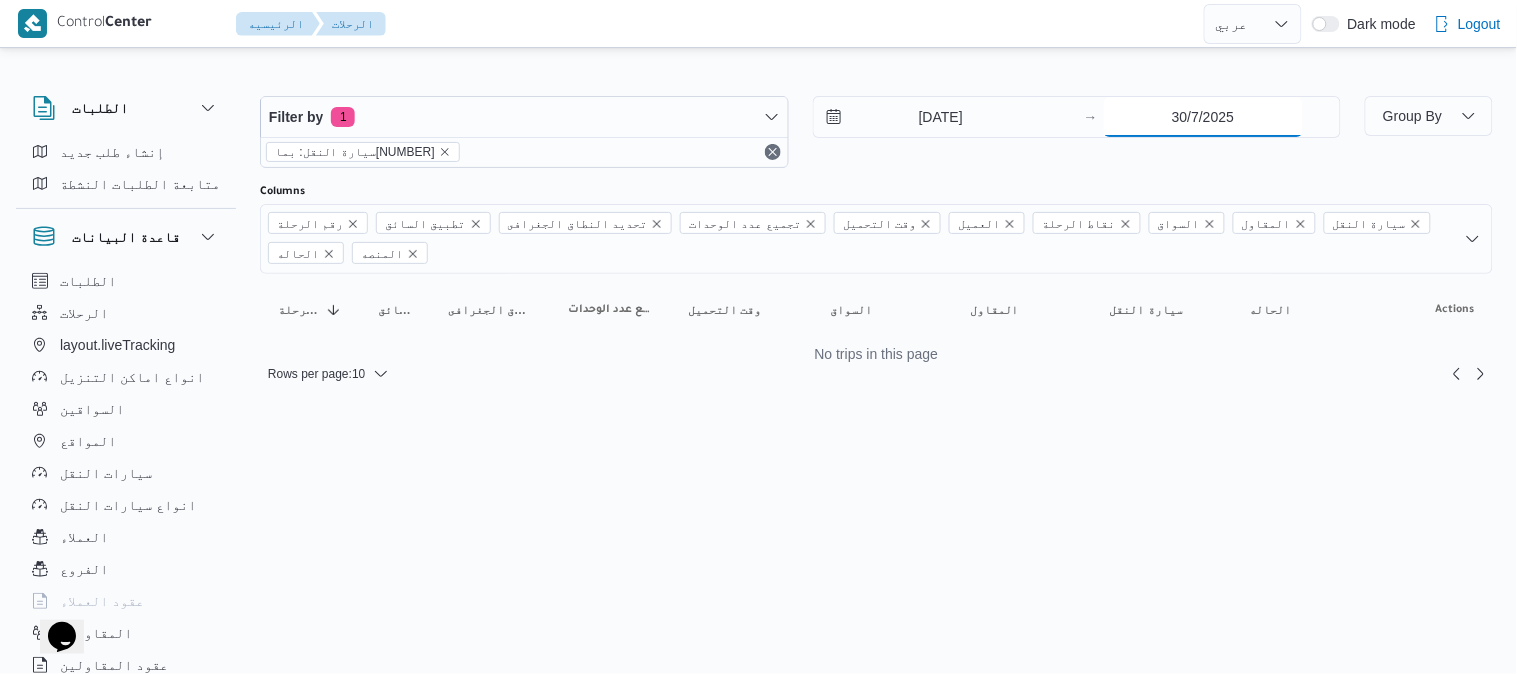 click on "30/7/2025" at bounding box center (1203, 117) 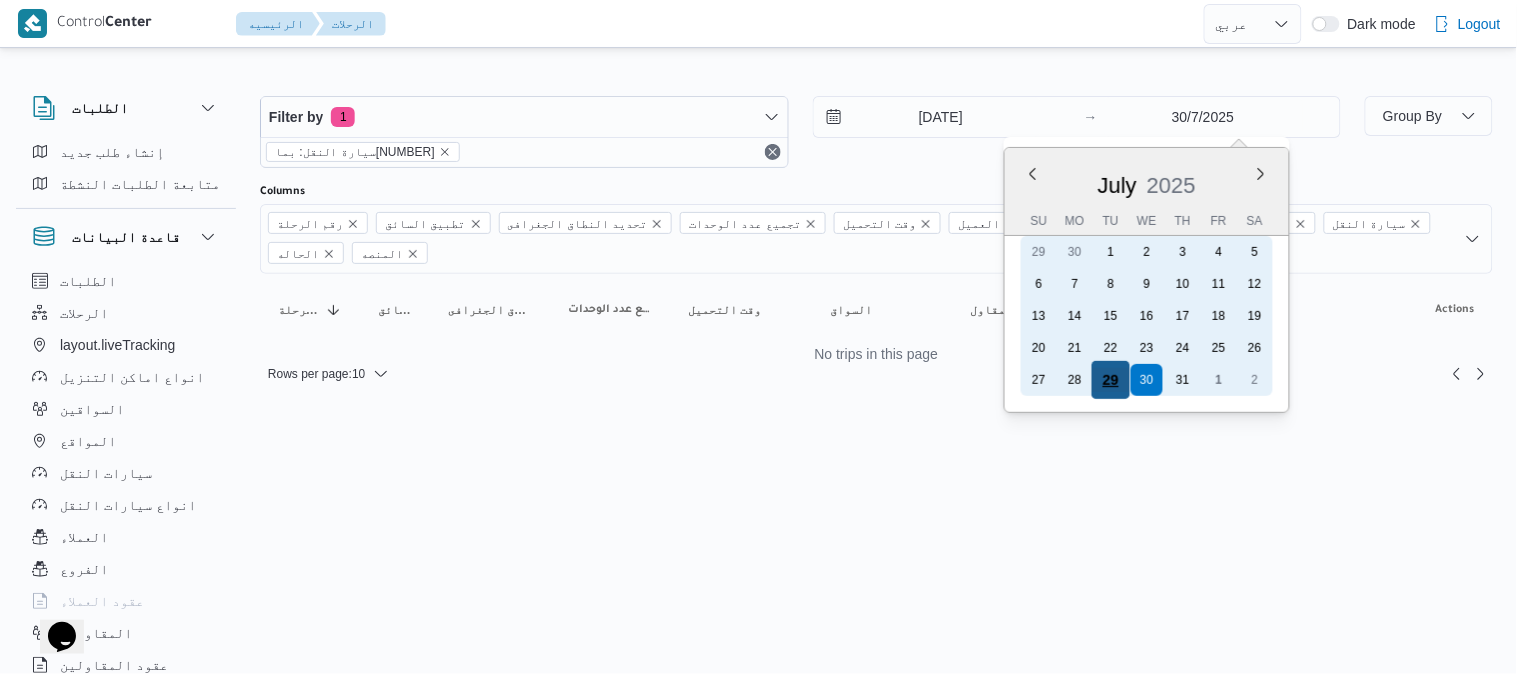 click on "29" at bounding box center (1111, 380) 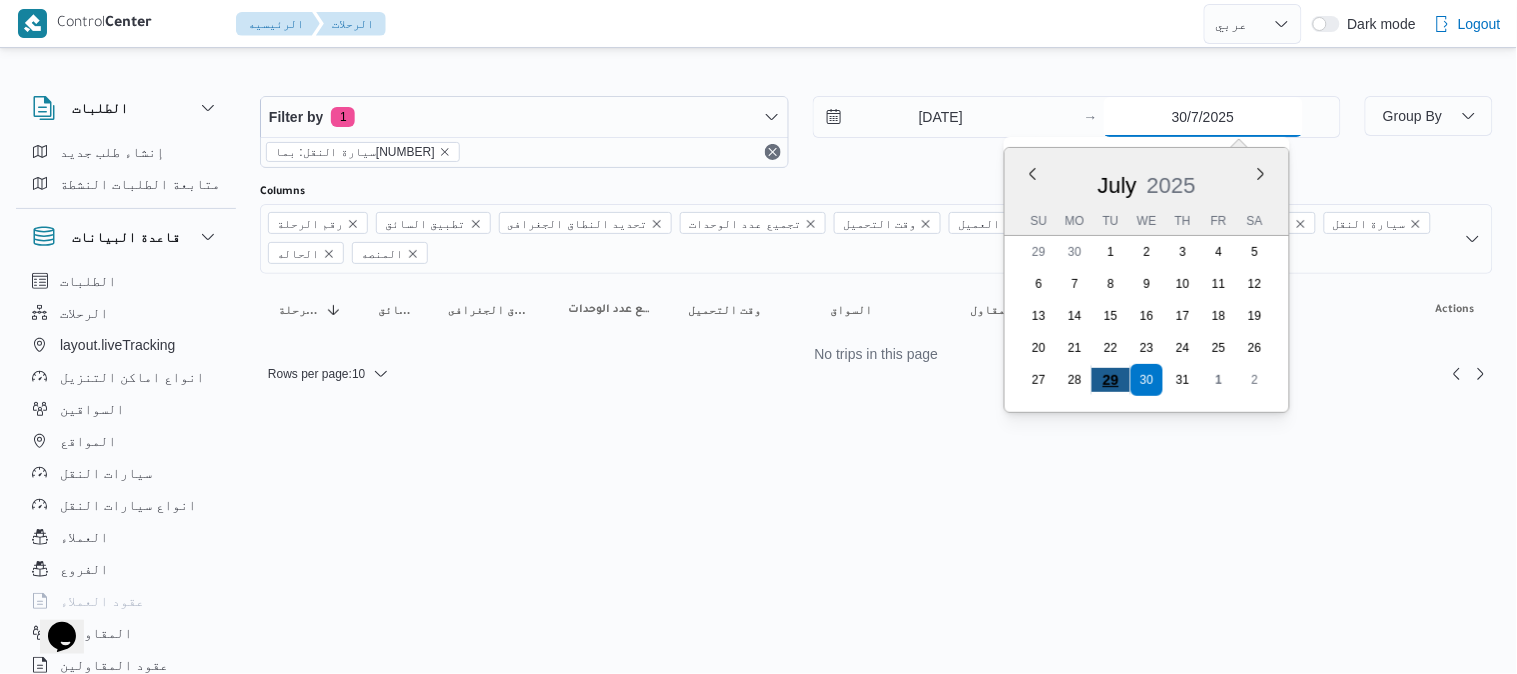 type on "[DATE]" 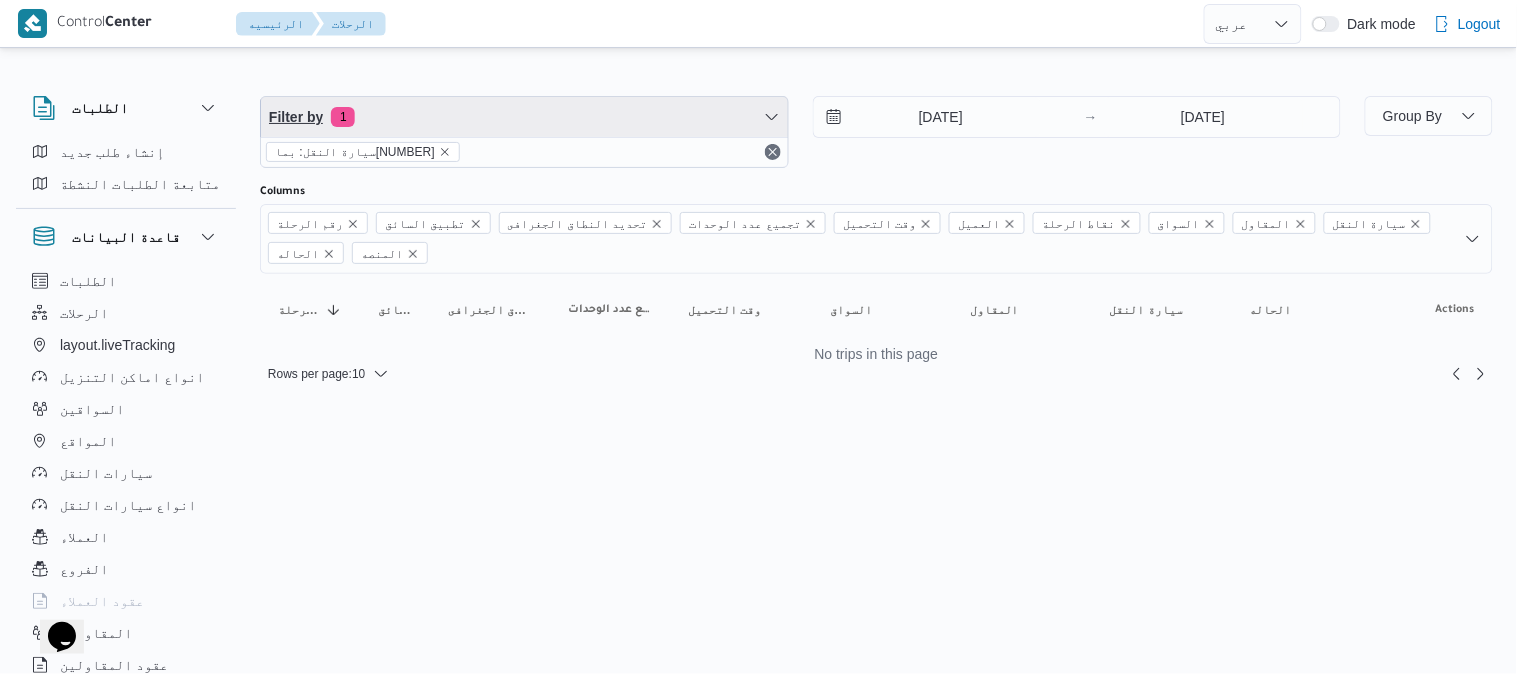 click 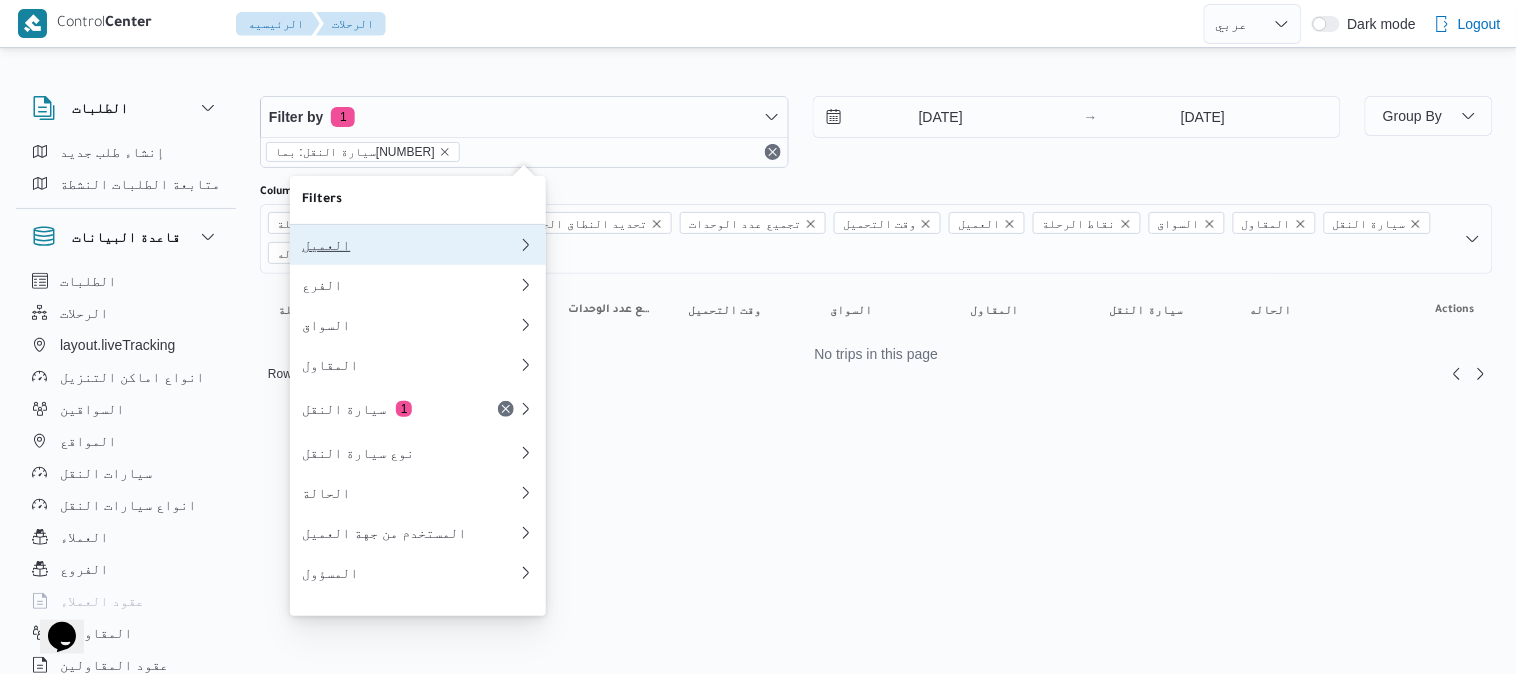 click on "العميل" at bounding box center (410, 245) 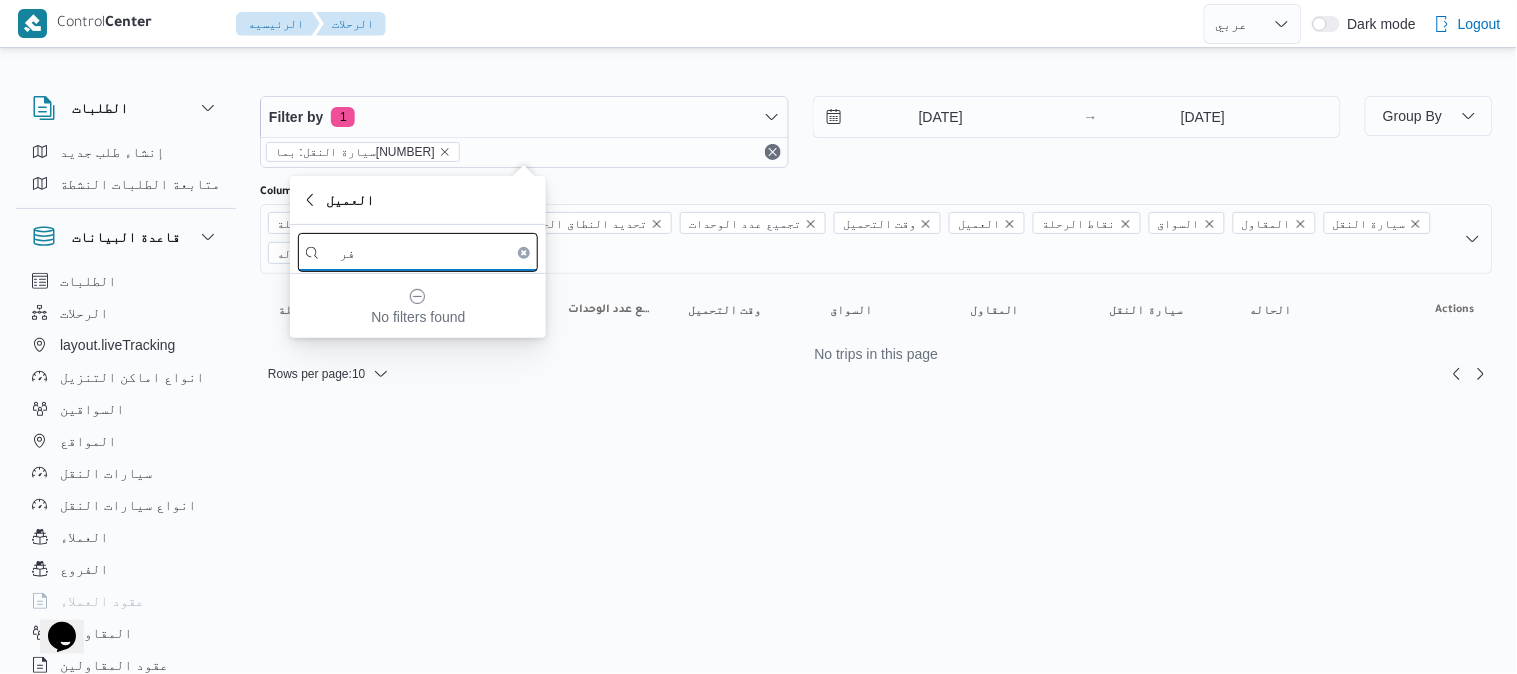 type on "ف" 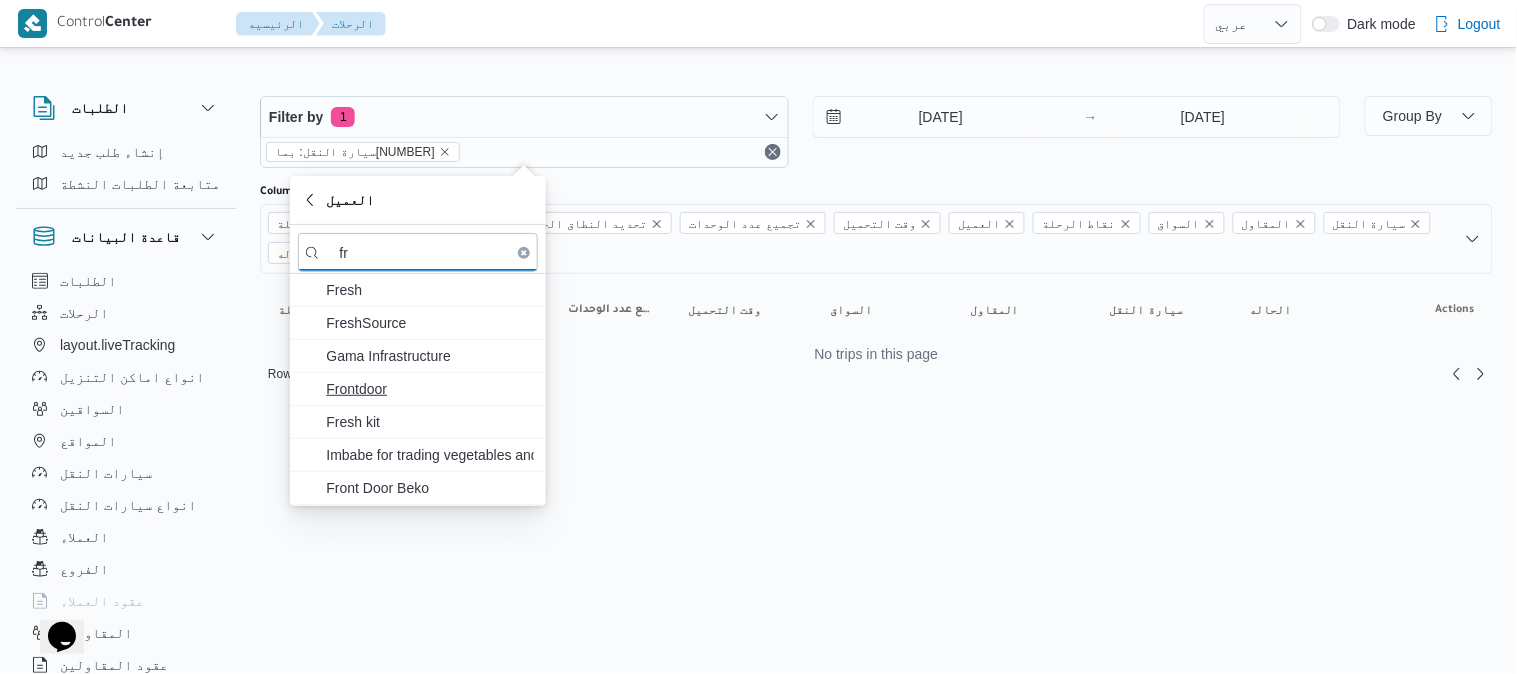 type on "fr" 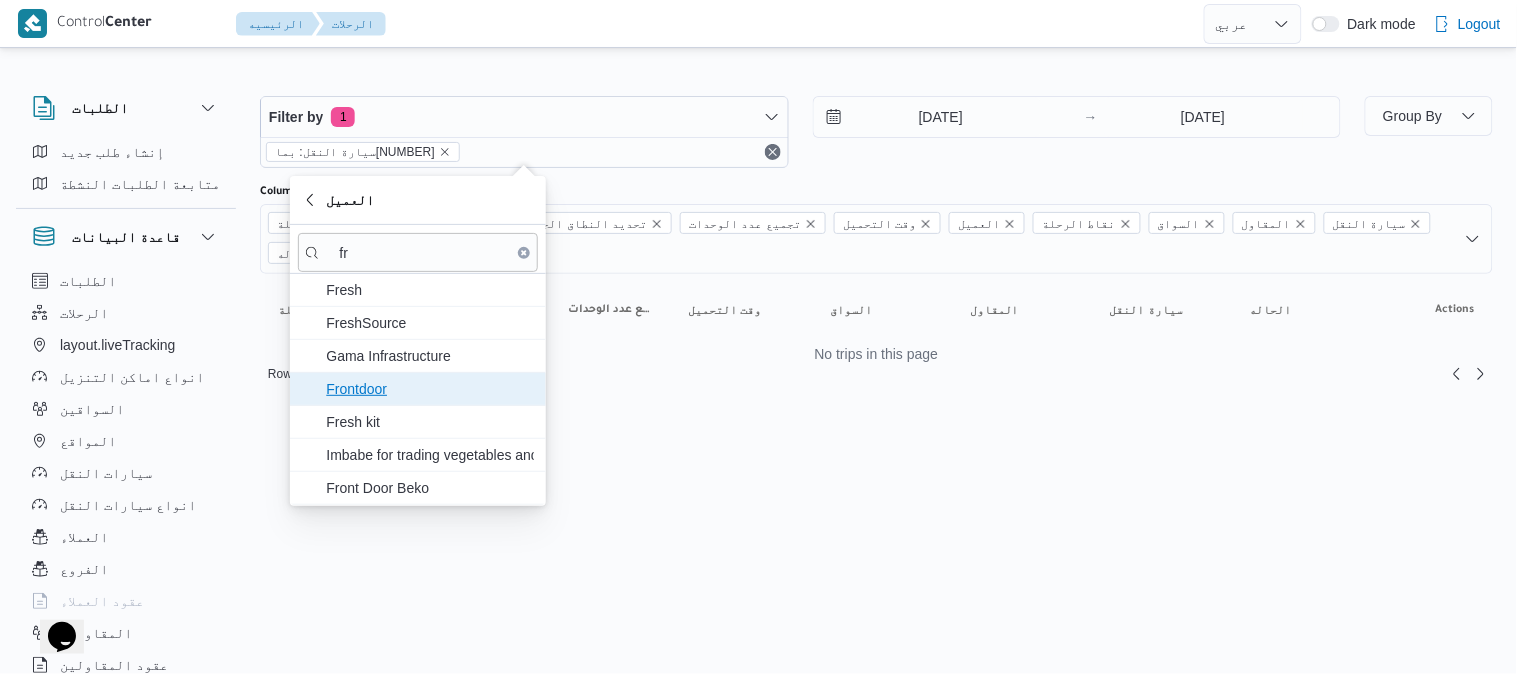 click on "Frontdoor" at bounding box center (430, 389) 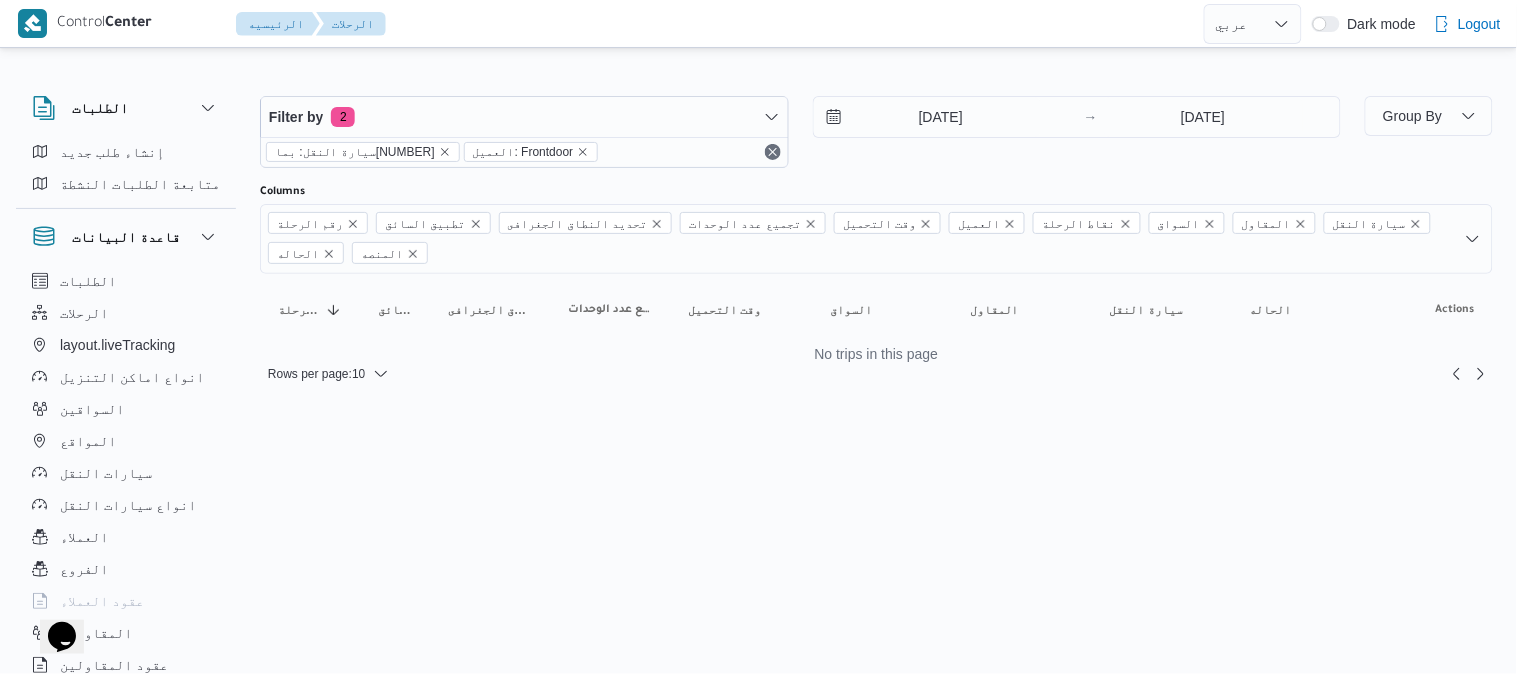 click on "Rows per page :  10" at bounding box center (876, 374) 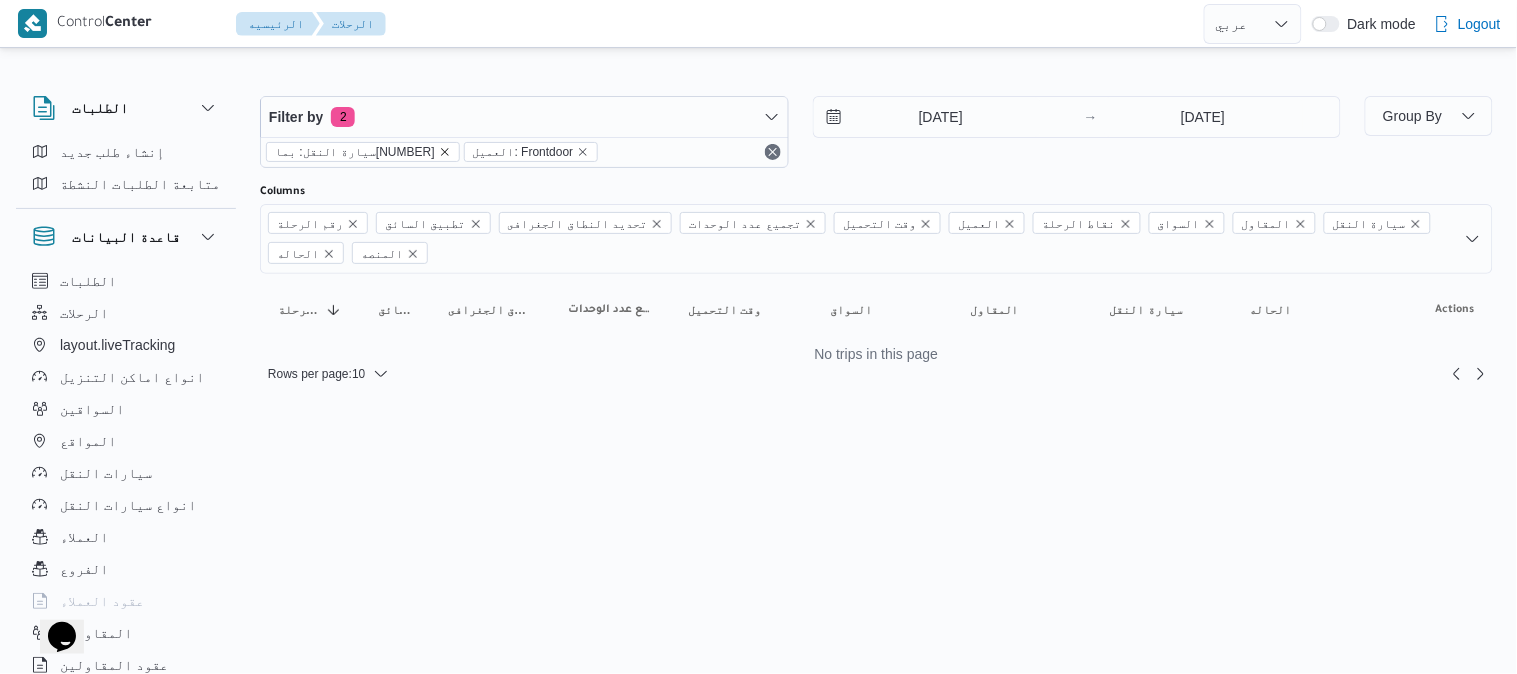 click 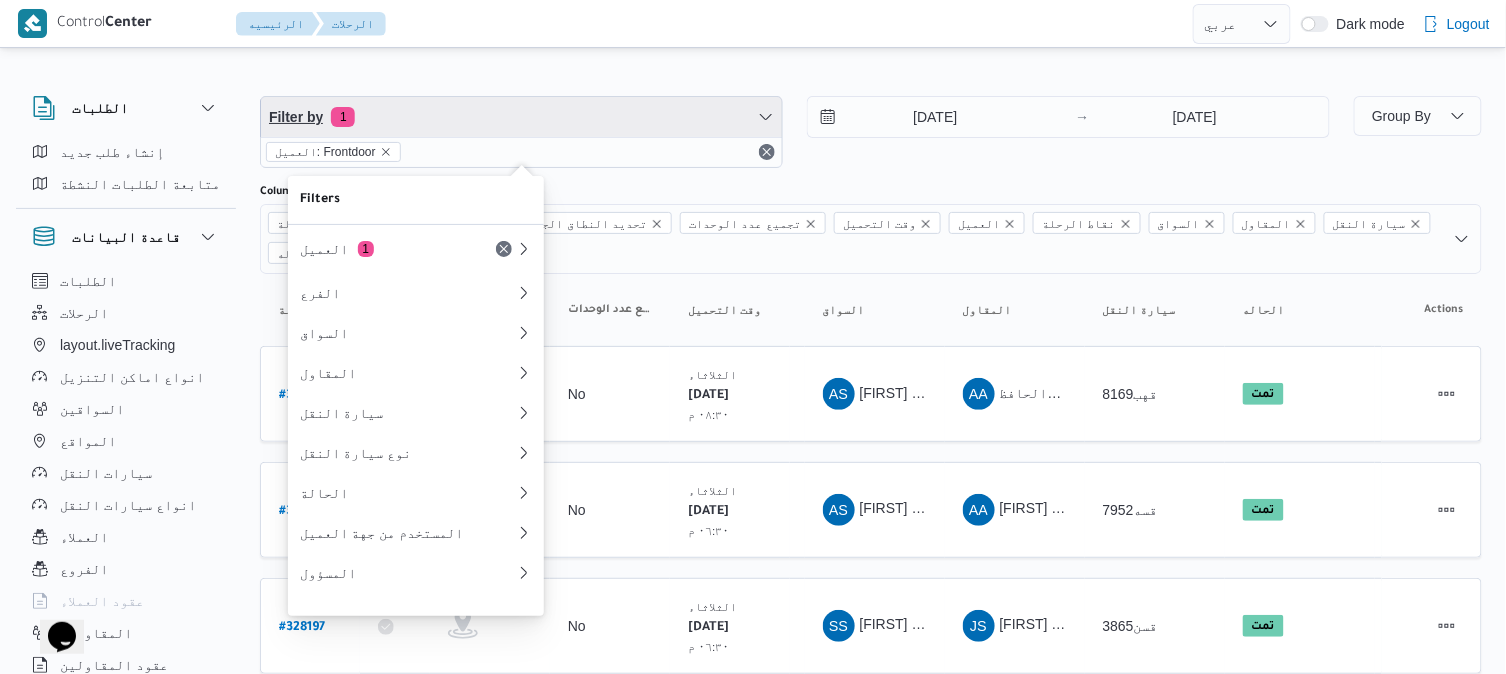 click 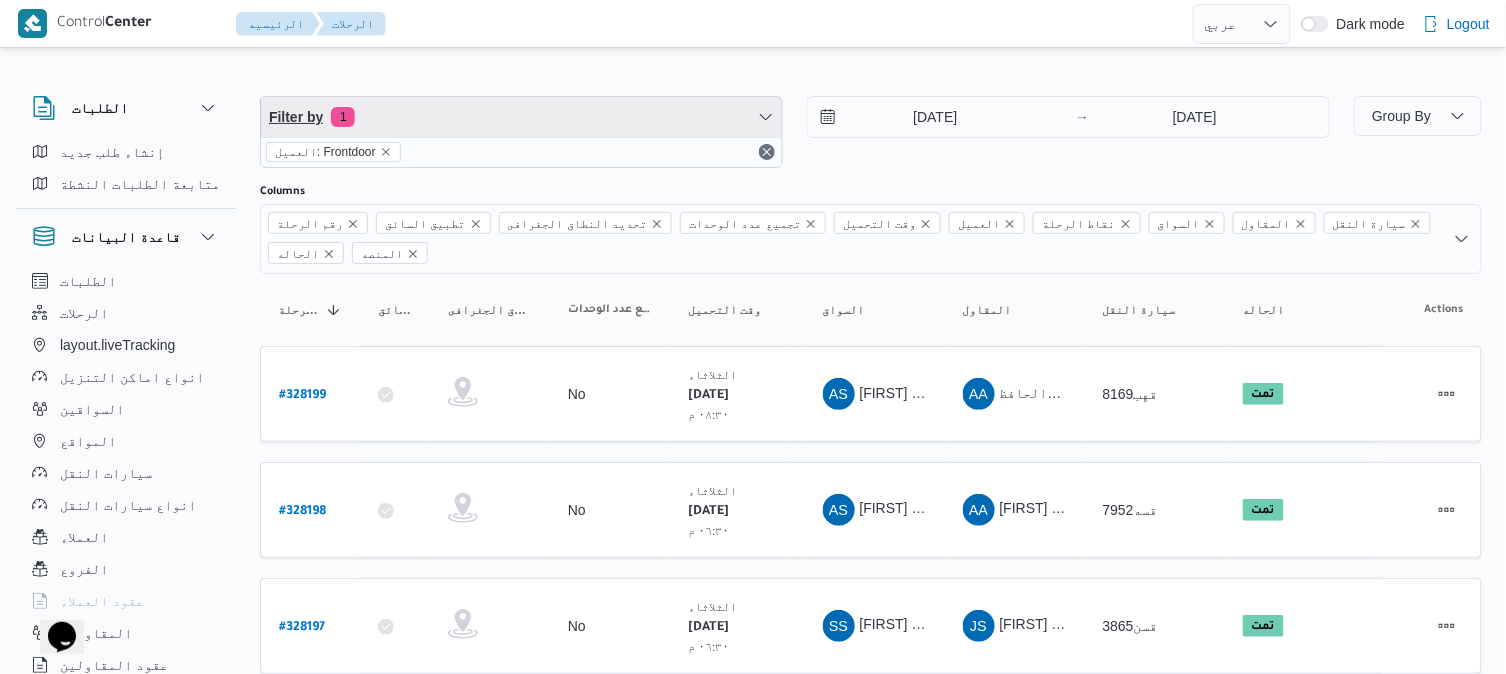 click 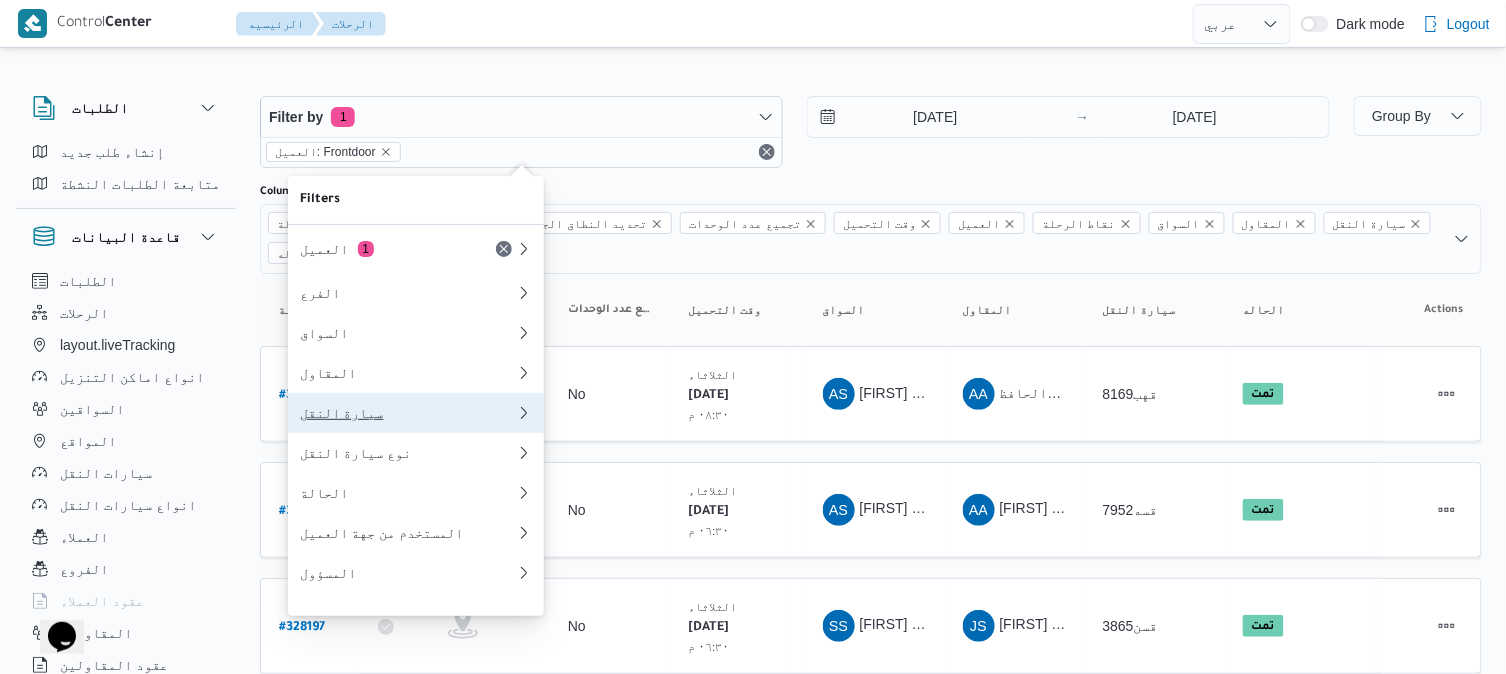 click on "سيارة النقل" at bounding box center (404, 413) 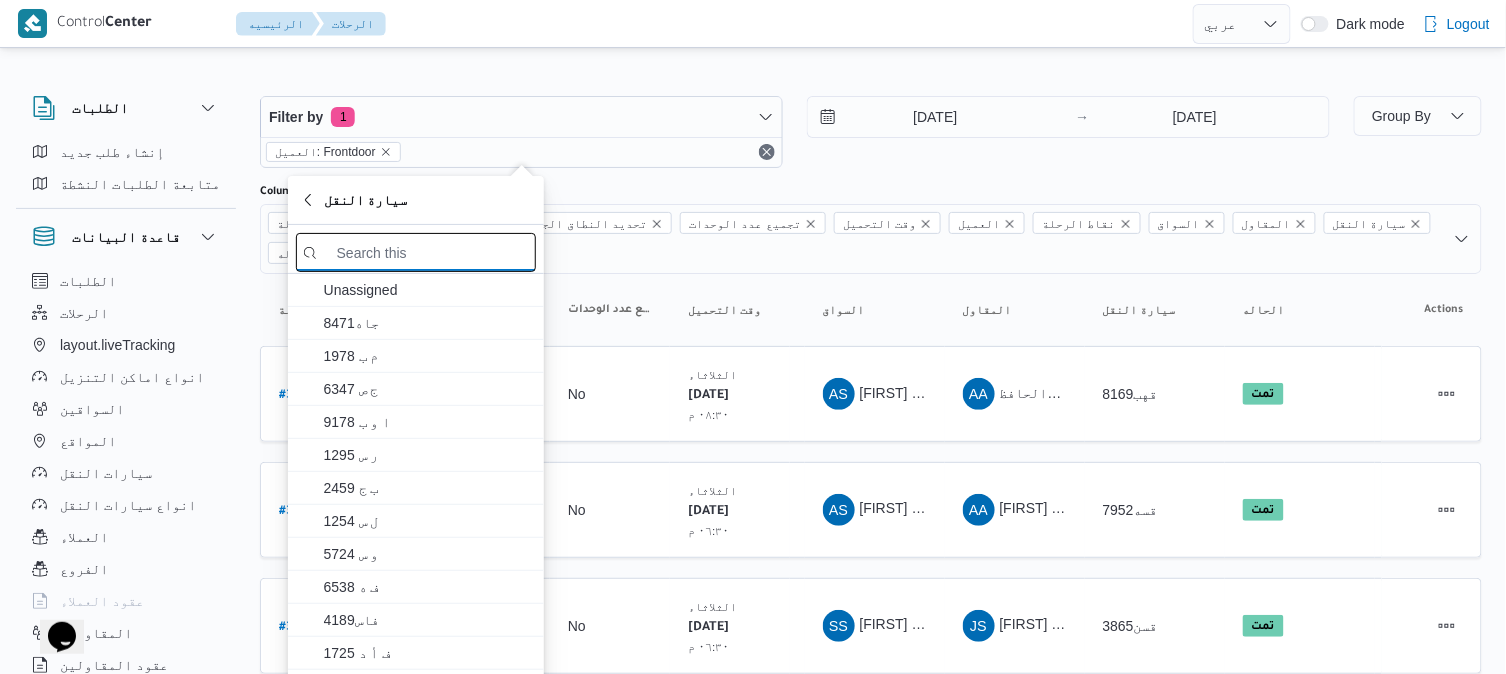 paste on "بما2956" 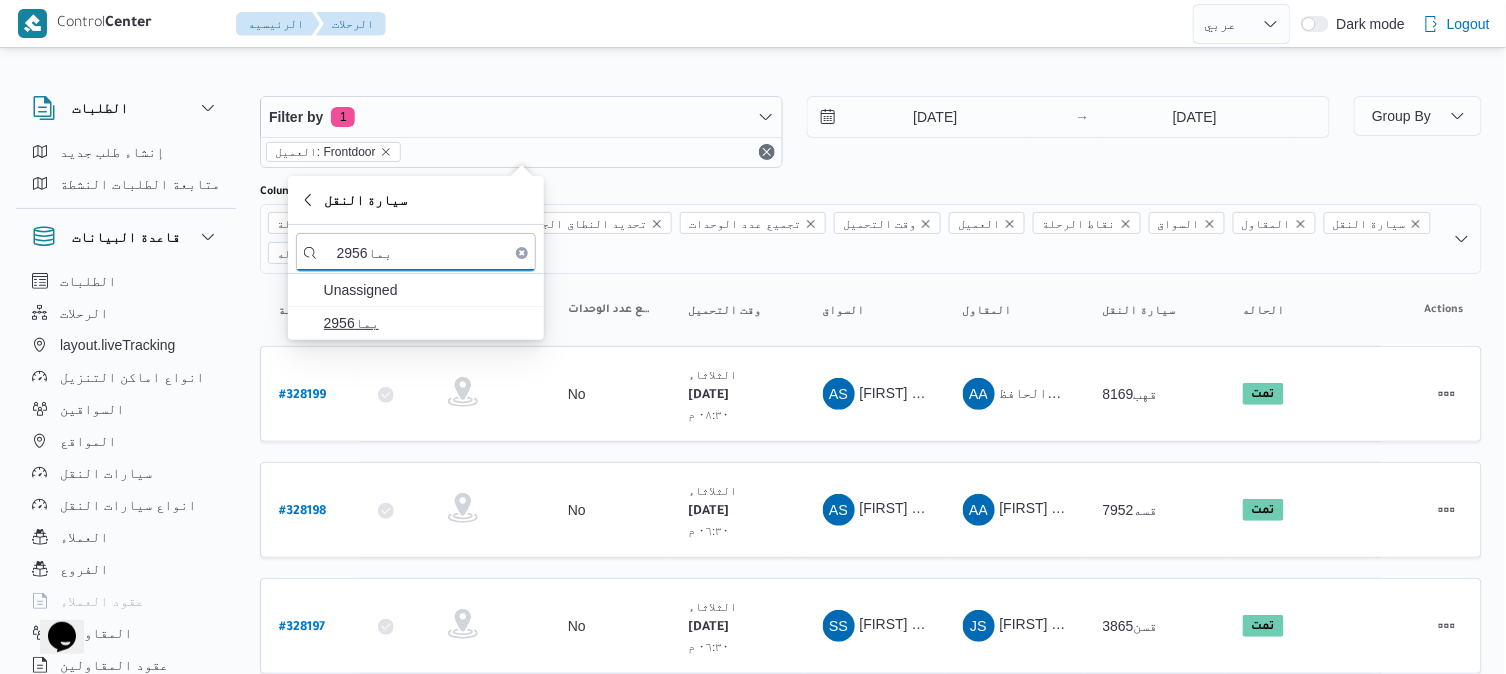 type on "بما2956" 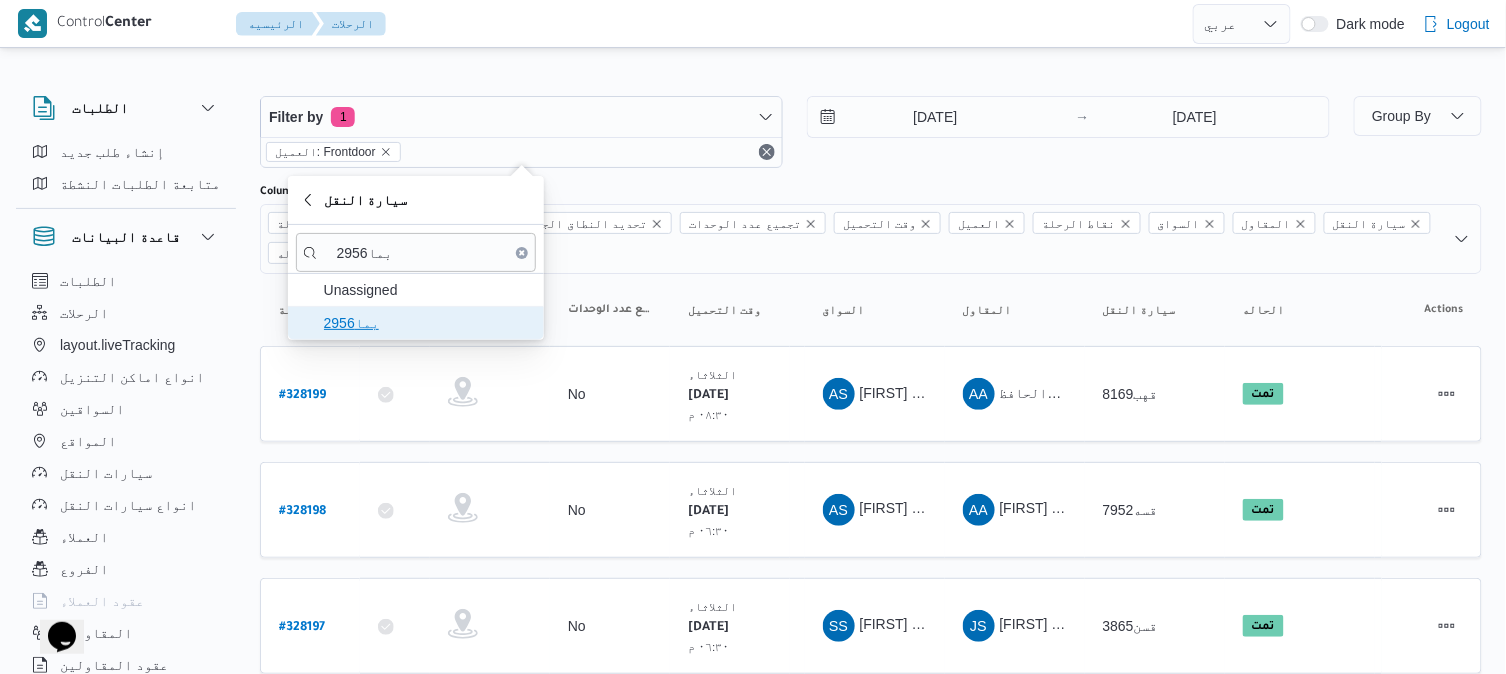 click on "بما2956" at bounding box center [428, 323] 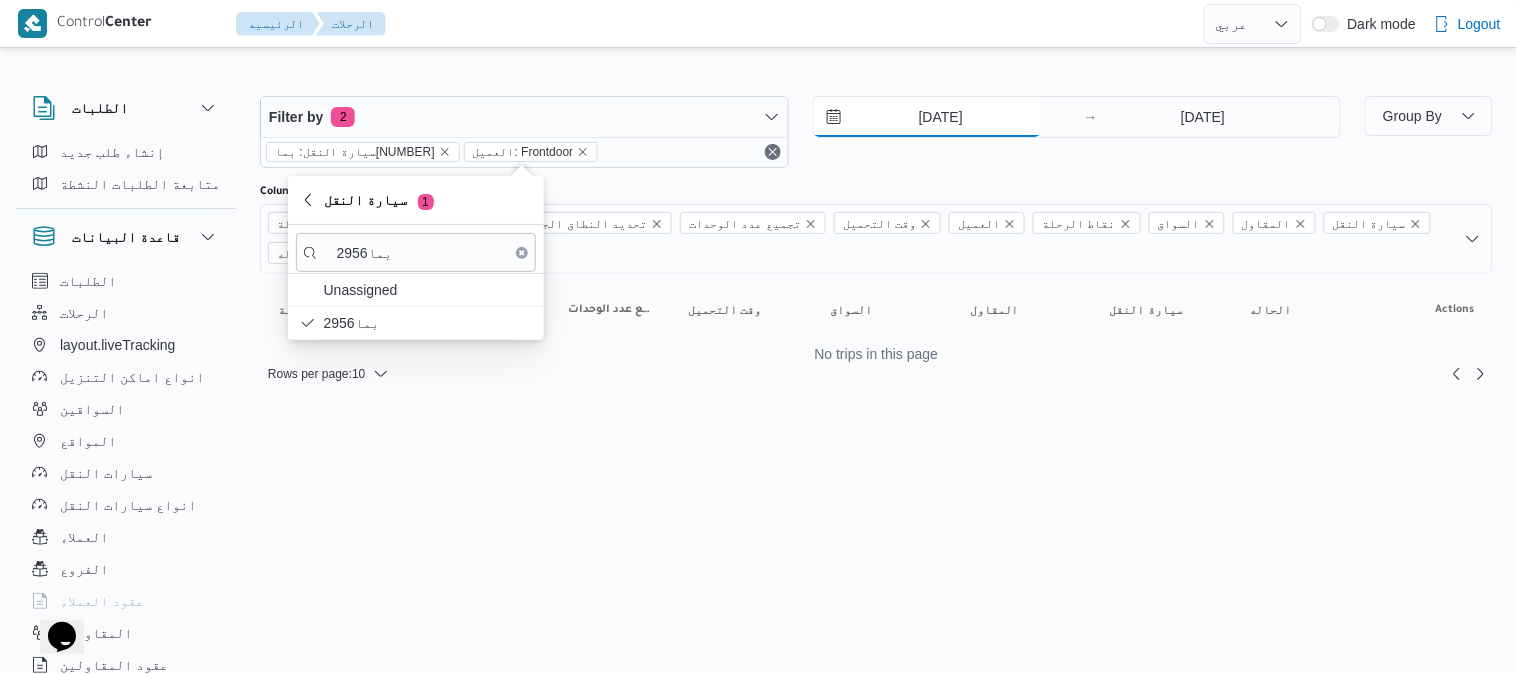 click on "[DATE]" at bounding box center (927, 117) 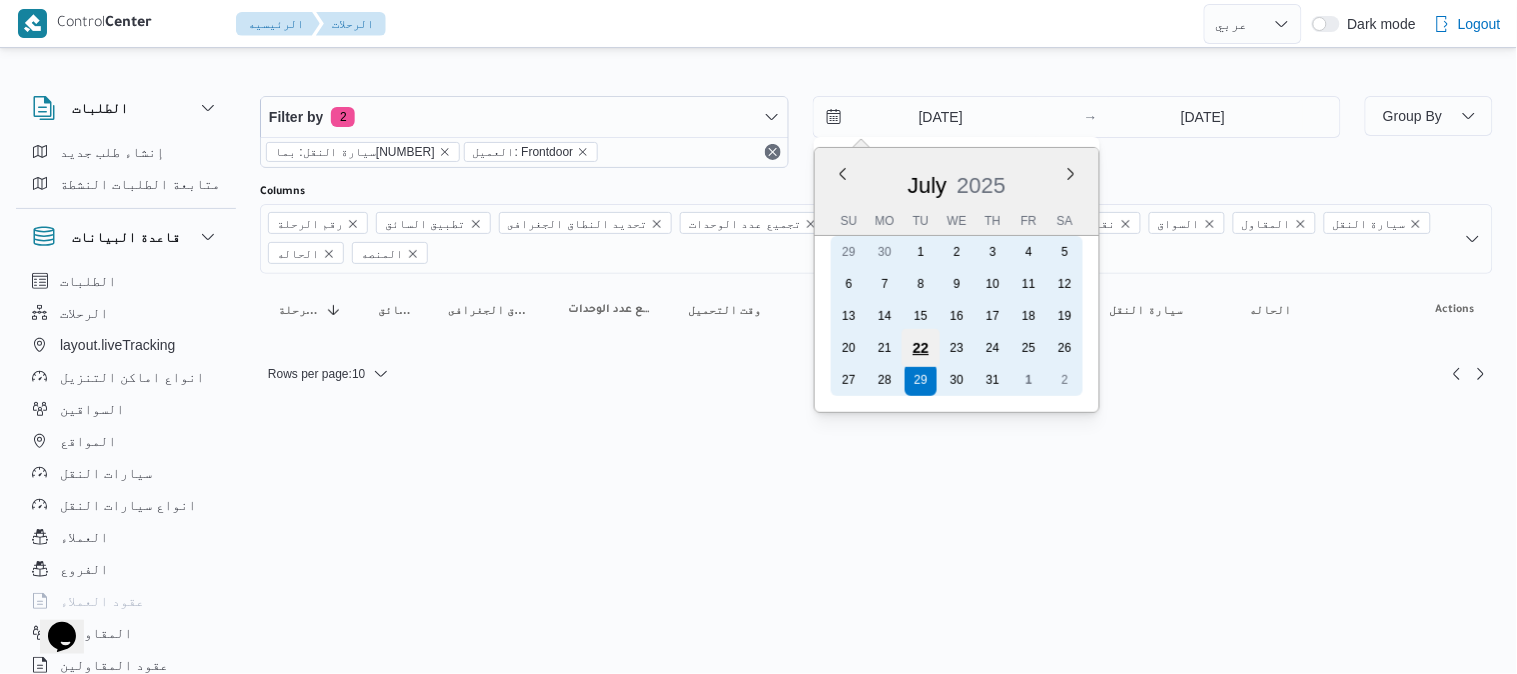 click on "22" at bounding box center (920, 348) 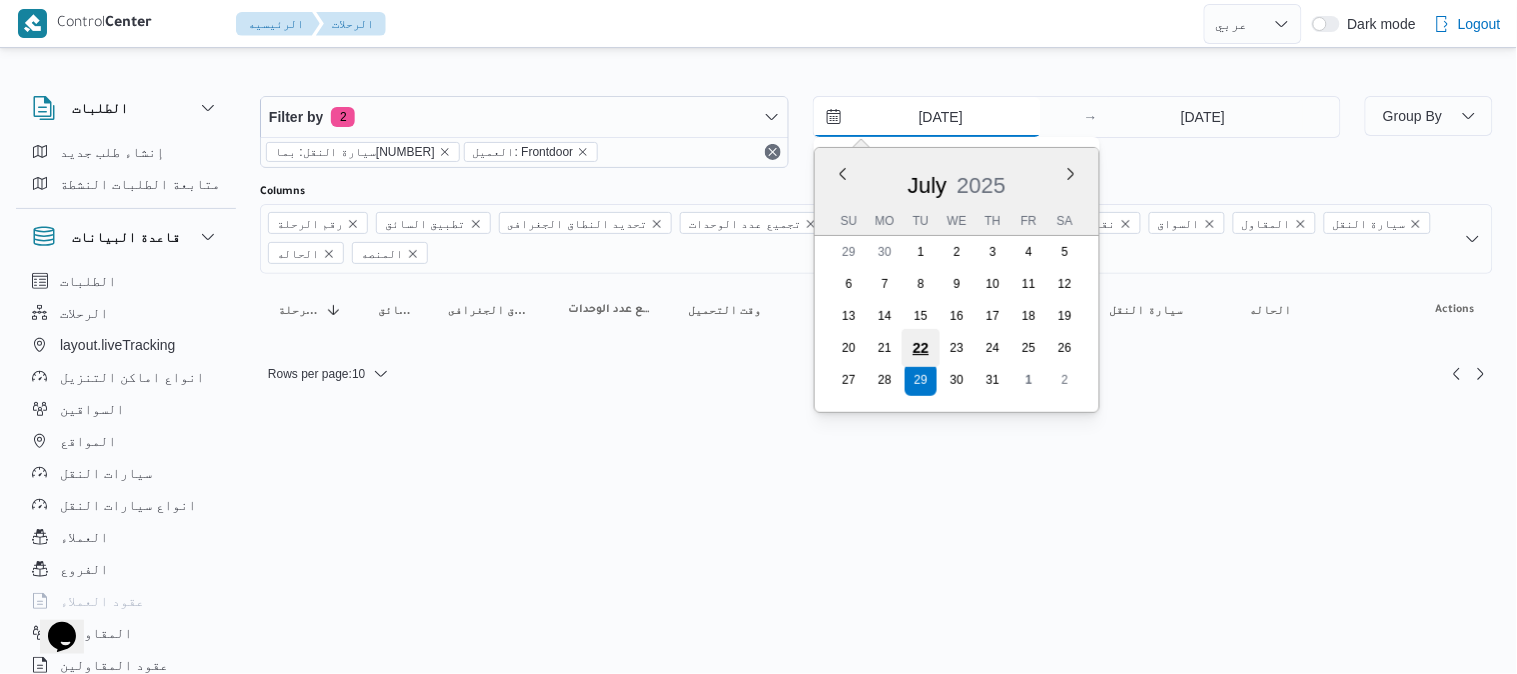 type on "[DATE]" 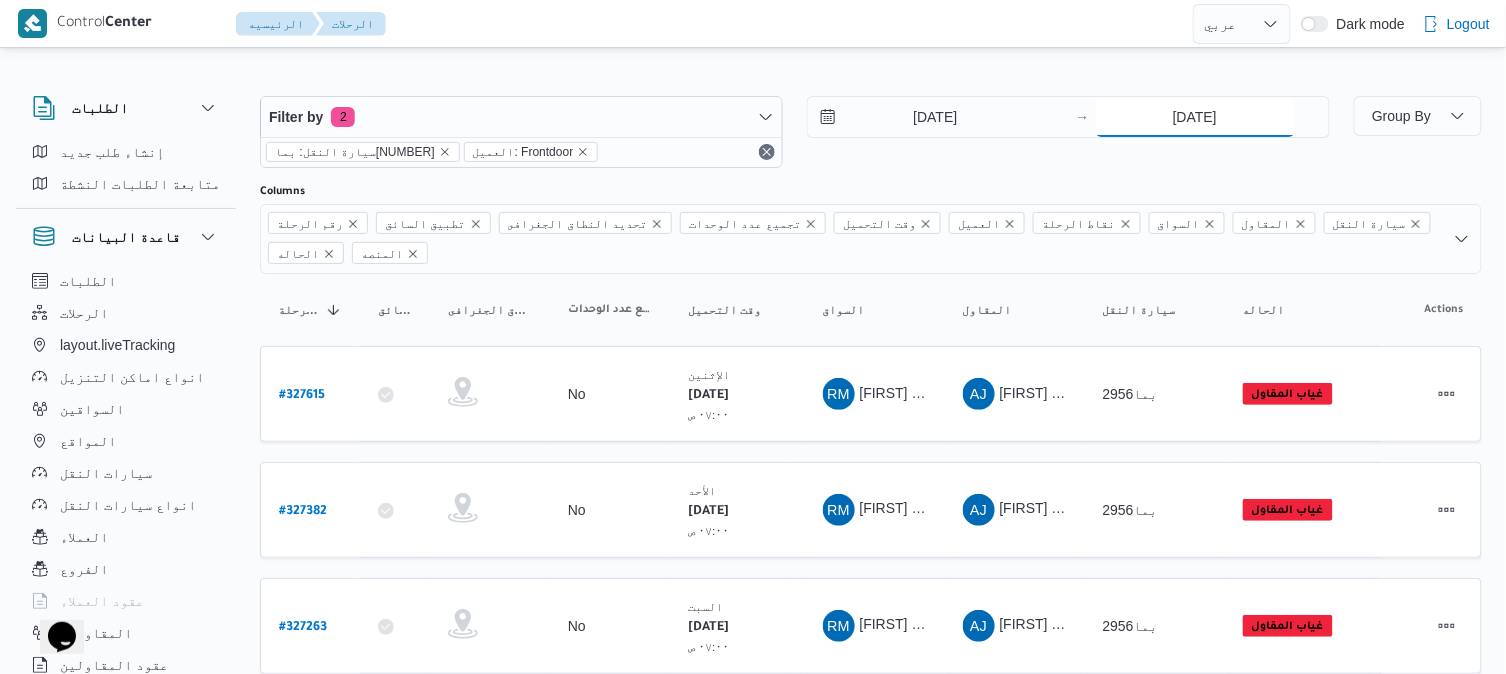 click on "[DATE]" at bounding box center [1195, 117] 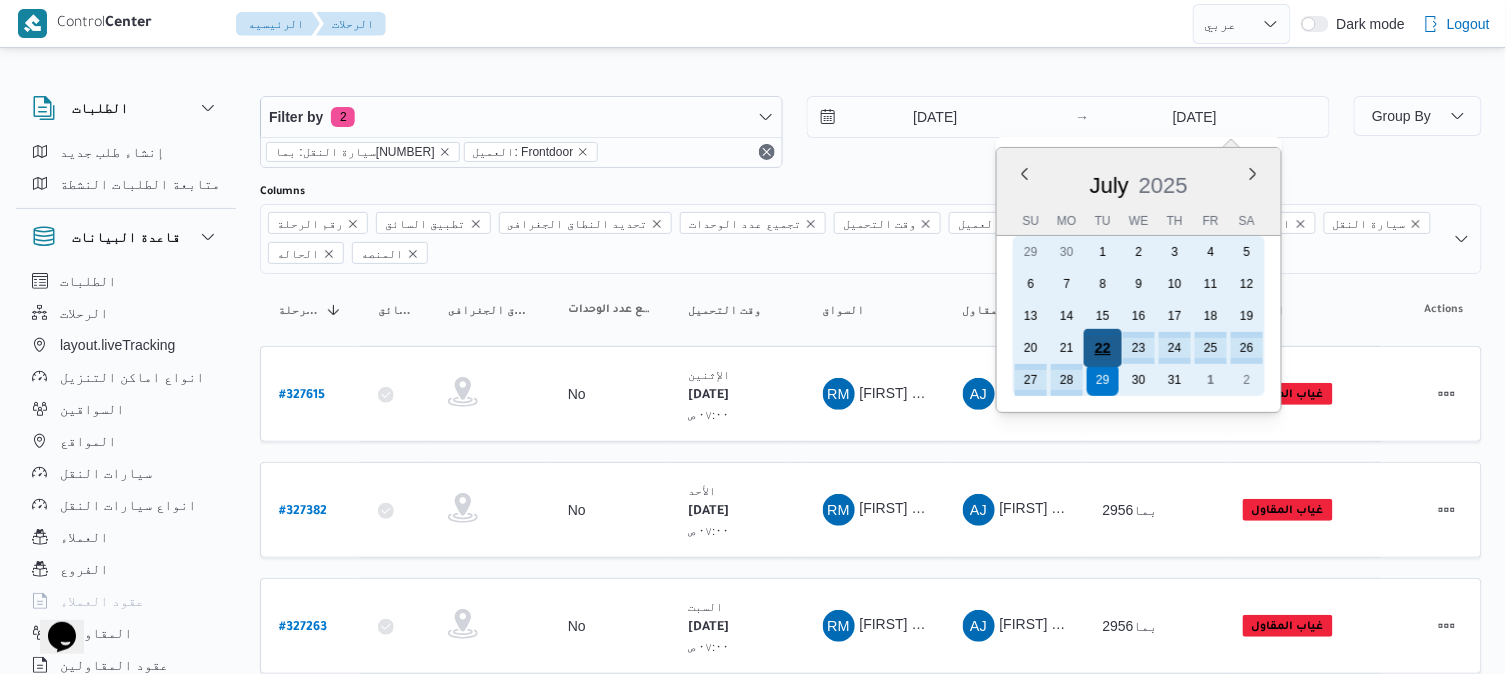 click on "22" at bounding box center (1102, 348) 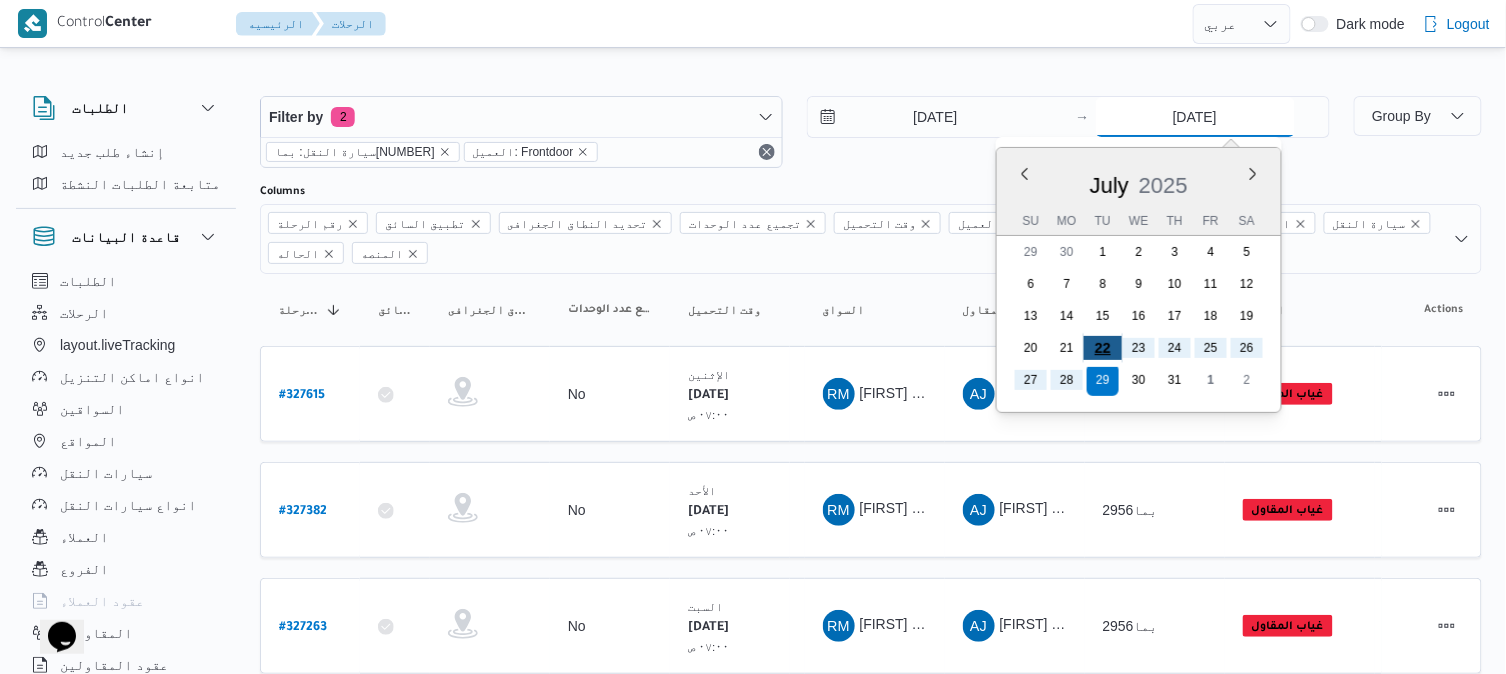 type on "[DATE]" 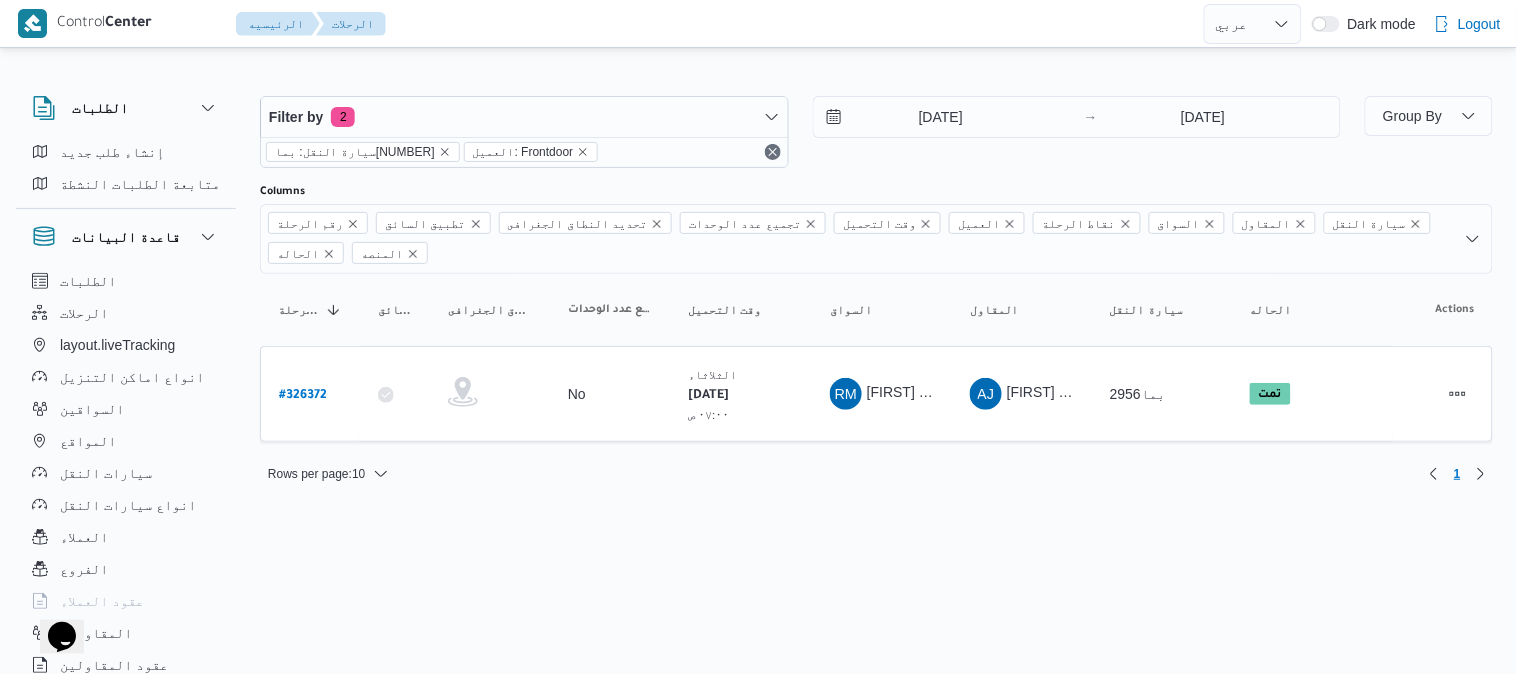 click on "Filter by 2 سيارة النقل: بما[NUMBER] العميل: [BRAND] [DATE] → [DATE] Group By Columns رقم الرحلة تطبيق السائق تحديد النطاق الجغرافى تجميع عدد الوحدات وقت التحميل العميل نقاط الرحلة السواق المقاول سيارة النقل الحاله المنصه Sorting رقم الرحلة Click to sort in ascending order تطبيق السائق Click to sort in ascending order تحديد النطاق الجغرافى Click to sort in ascending order تجميع عدد الوحدات وقت التحميل Click to sort in ascending order العميل Click to sort in ascending order نقاط الرحلة السواق Click to sort in ascending order المقاول Click to sort in ascending order سيارة النقل Click to sort in ascending order الحاله Click to sort in ascending order المنصه Click to sort in ascending order Actions رقم الرحلة # [NUMBER] تطبيق السائق No   RM AJ 1" at bounding box center (746, 281) 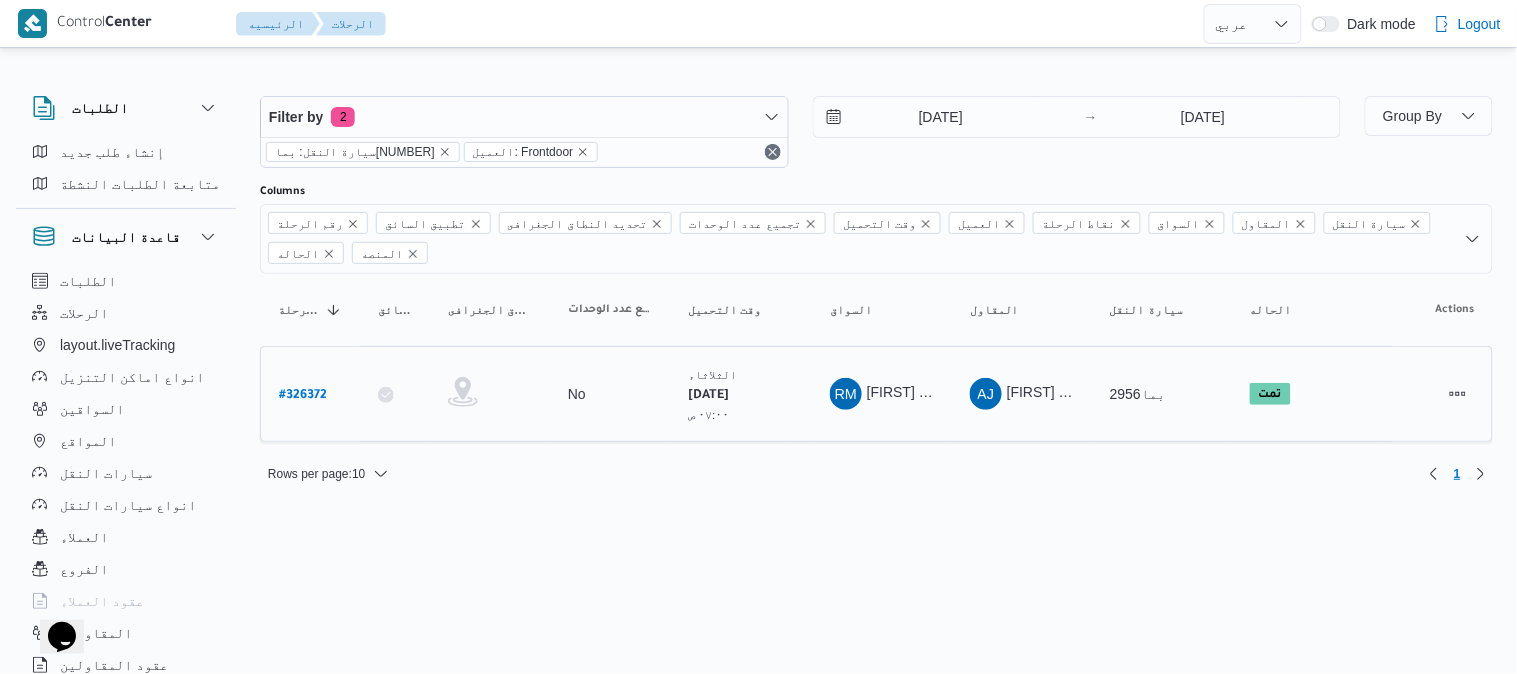 click on "# 326372" at bounding box center [303, 396] 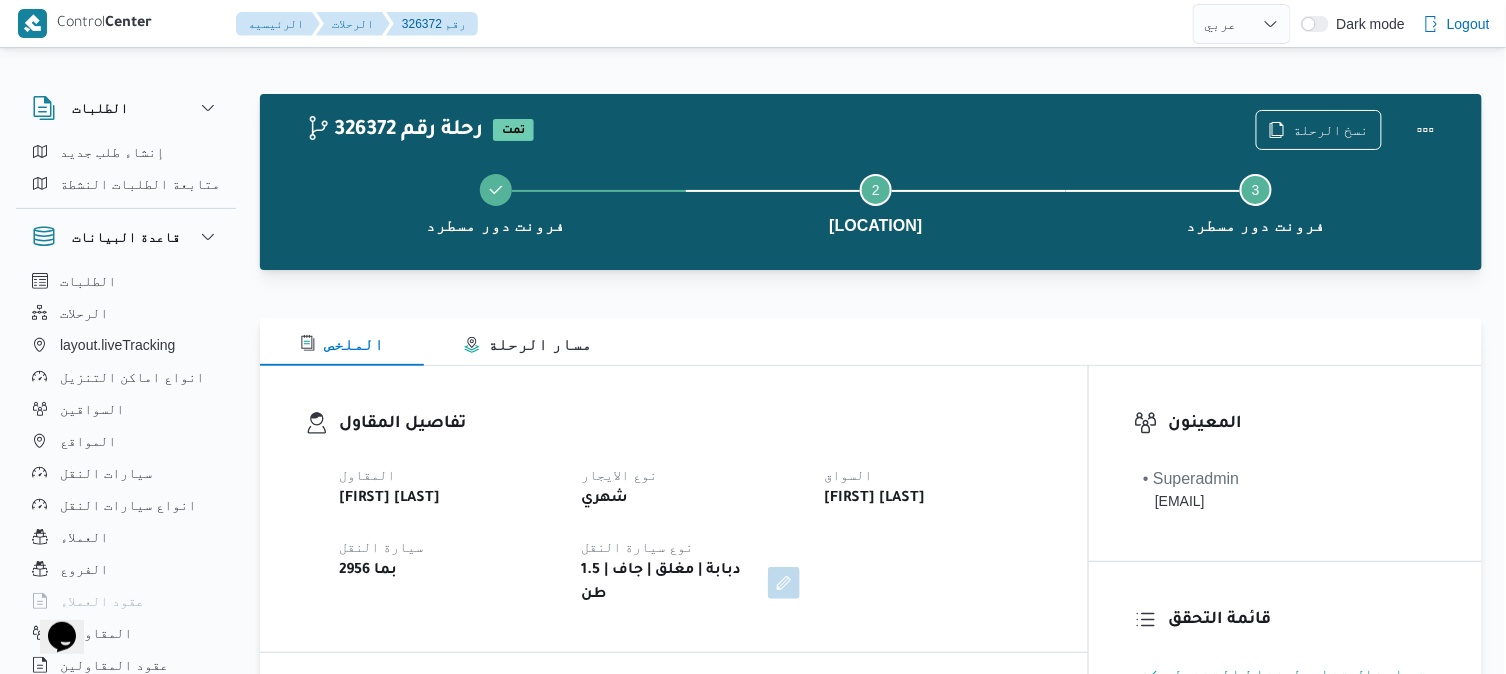 click on "الملخص مسار الرحلة" at bounding box center [871, 342] 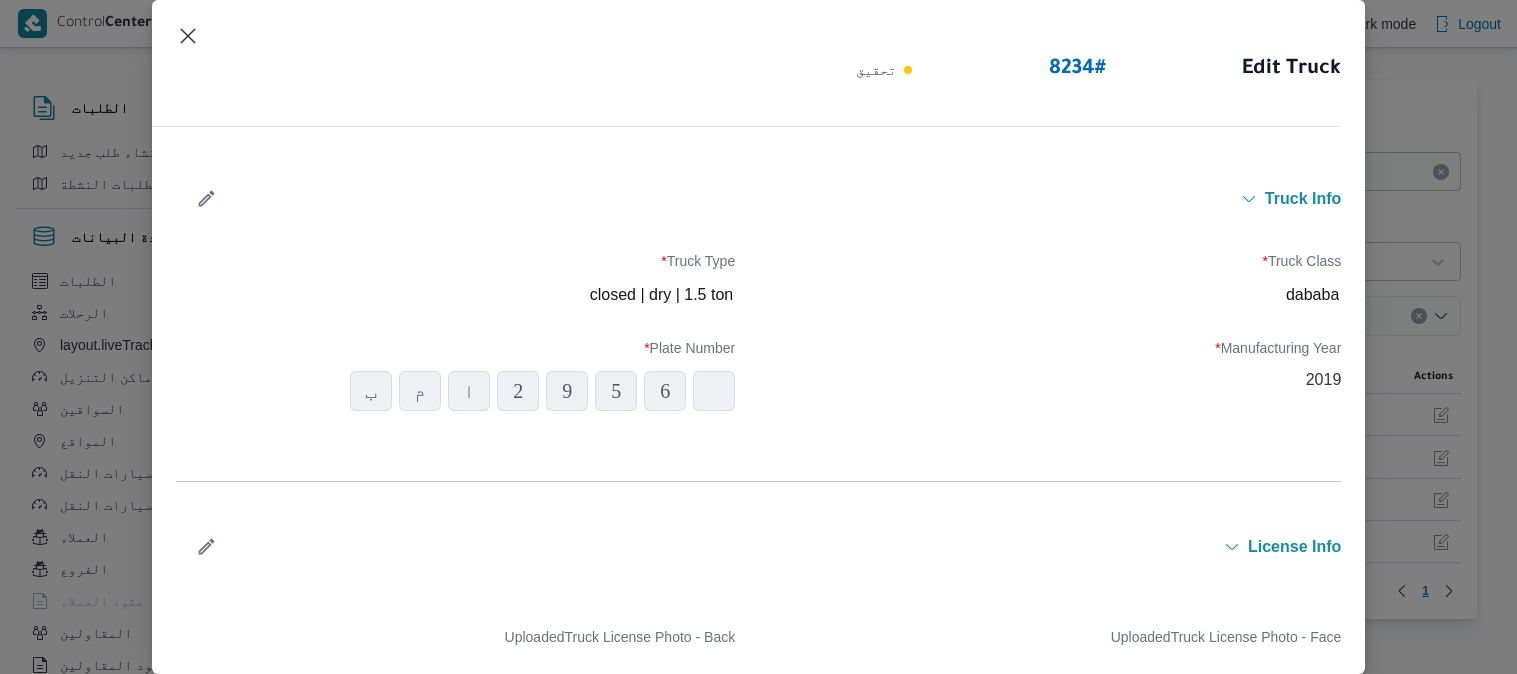 select on "ar" 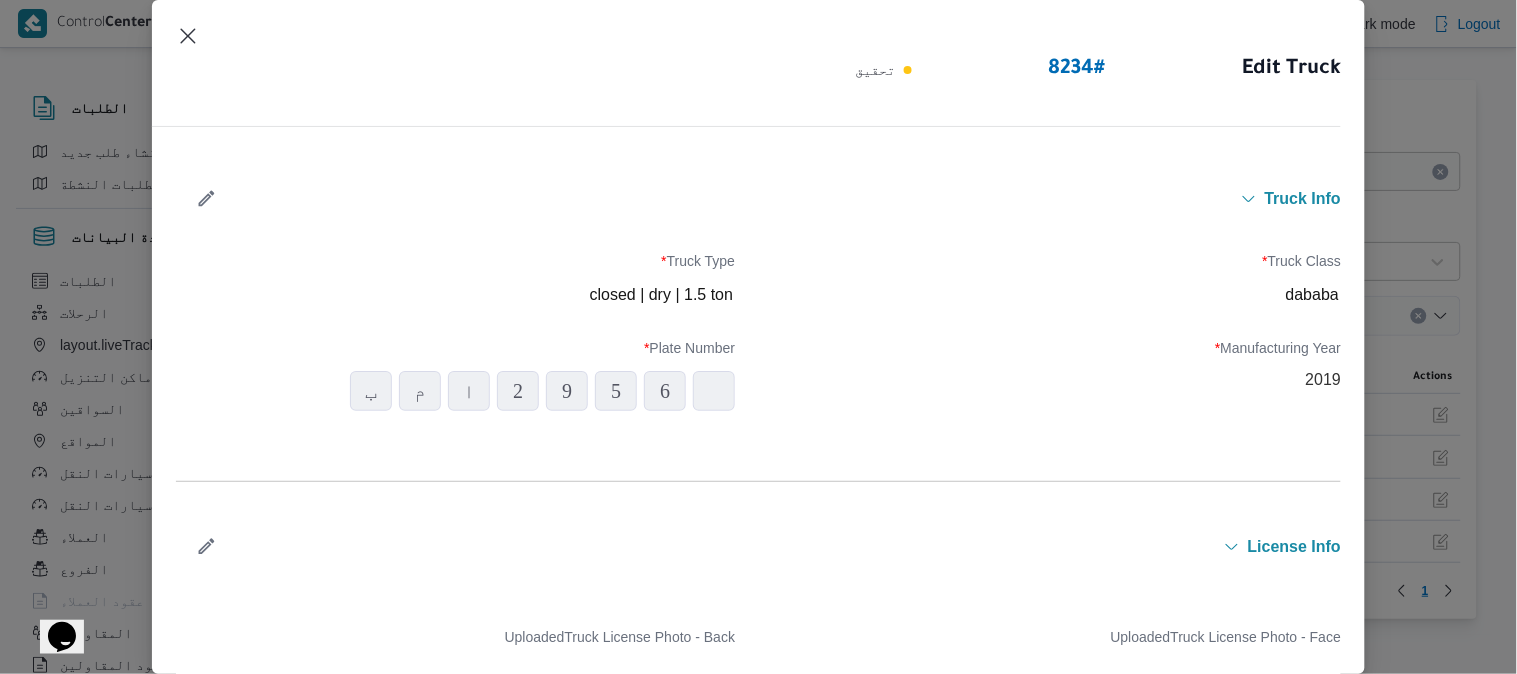 scroll, scrollTop: 0, scrollLeft: 0, axis: both 